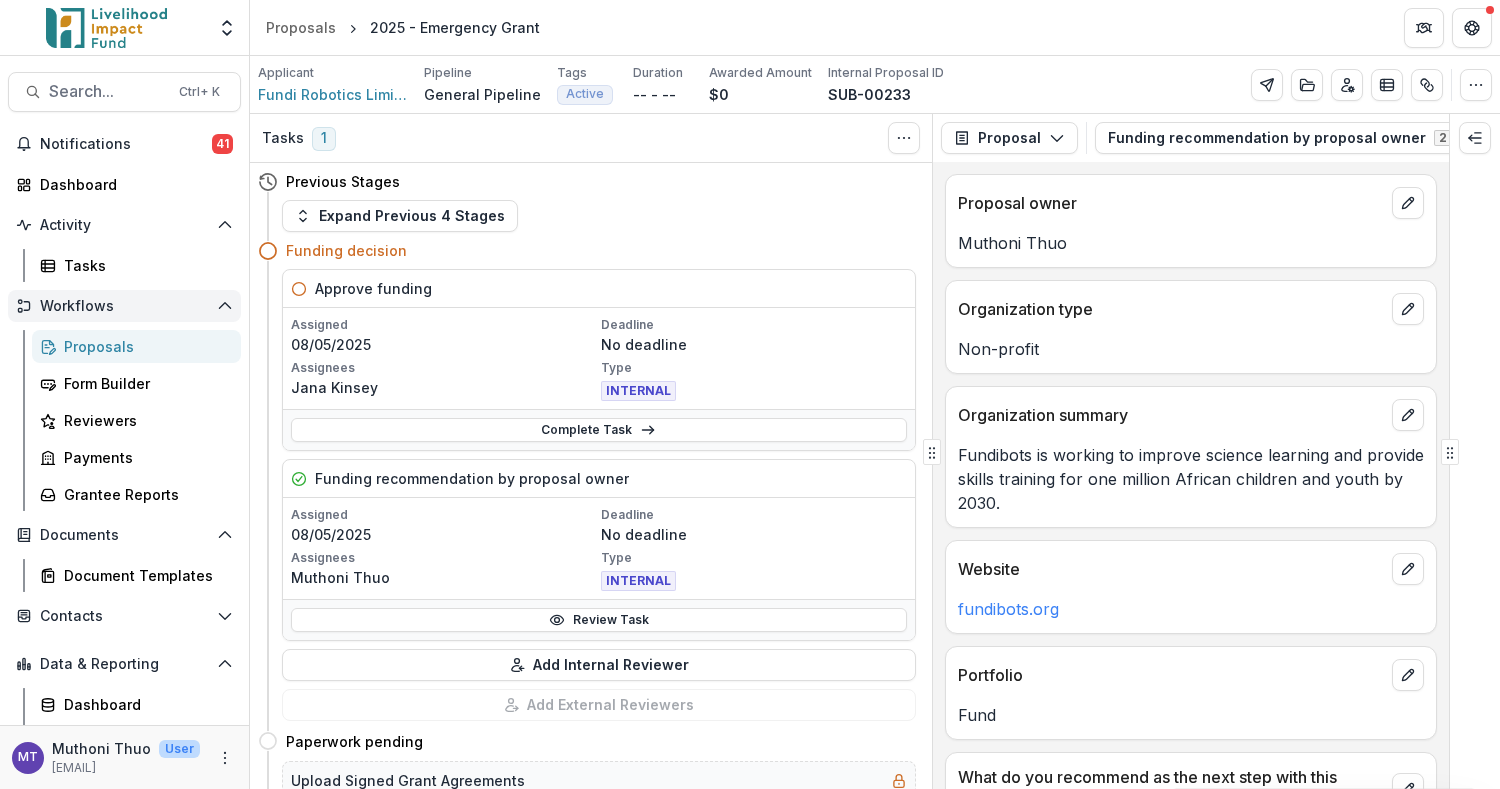 scroll, scrollTop: 0, scrollLeft: 0, axis: both 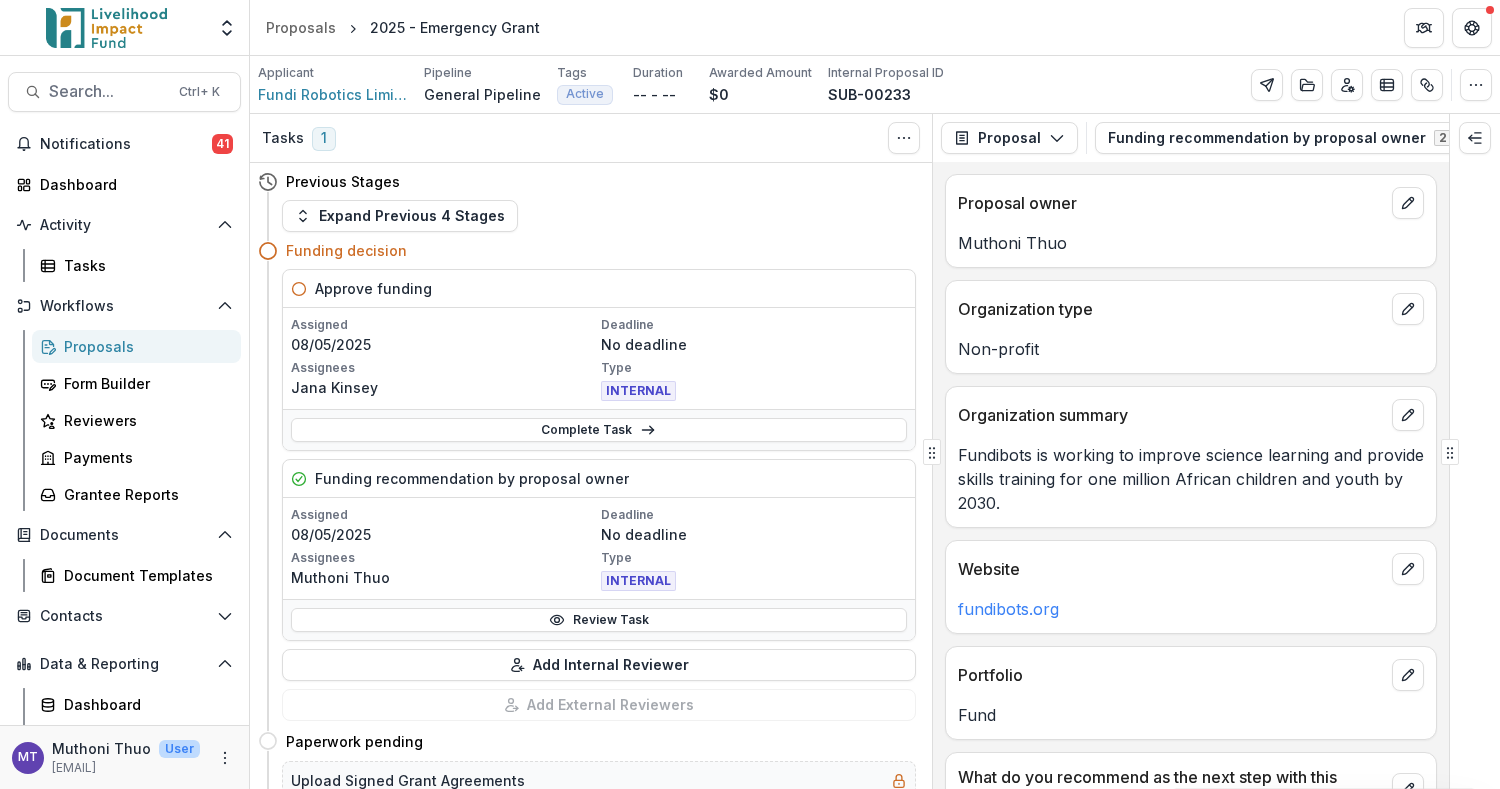 click on "Proposals" at bounding box center [144, 346] 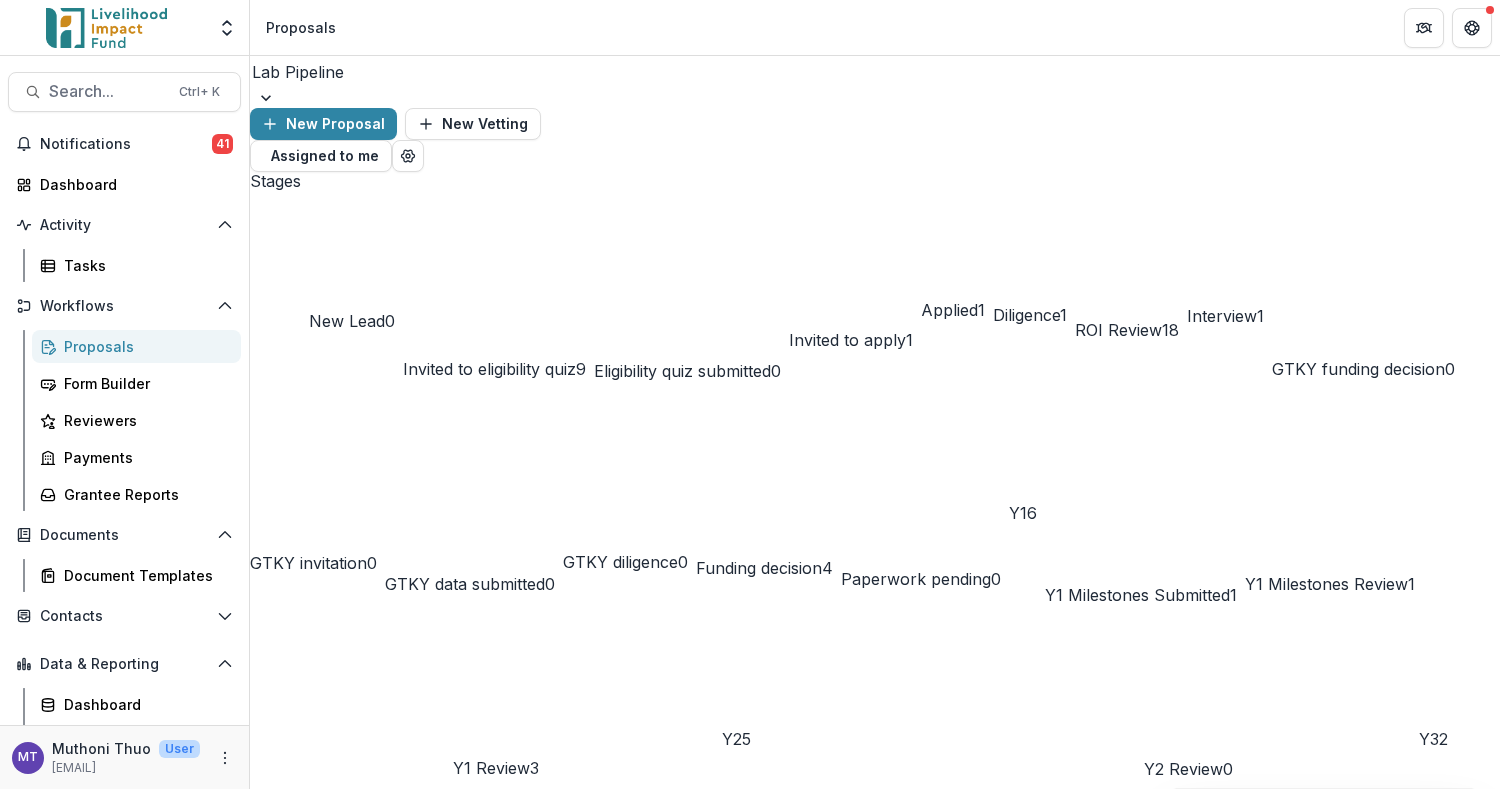 click on "Engagement completed 117" at bounding box center (1036, 955) 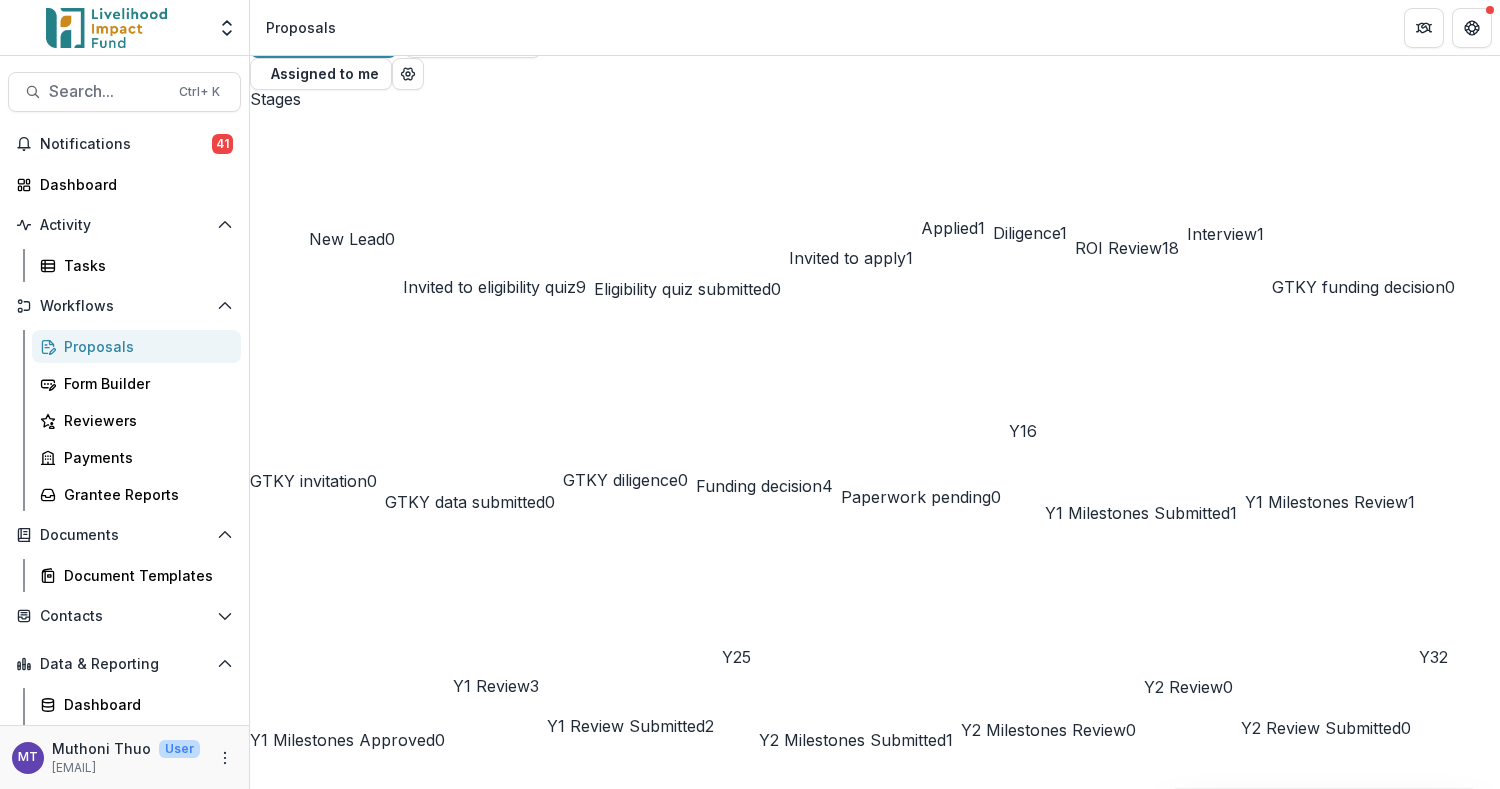scroll, scrollTop: 2000, scrollLeft: 0, axis: vertical 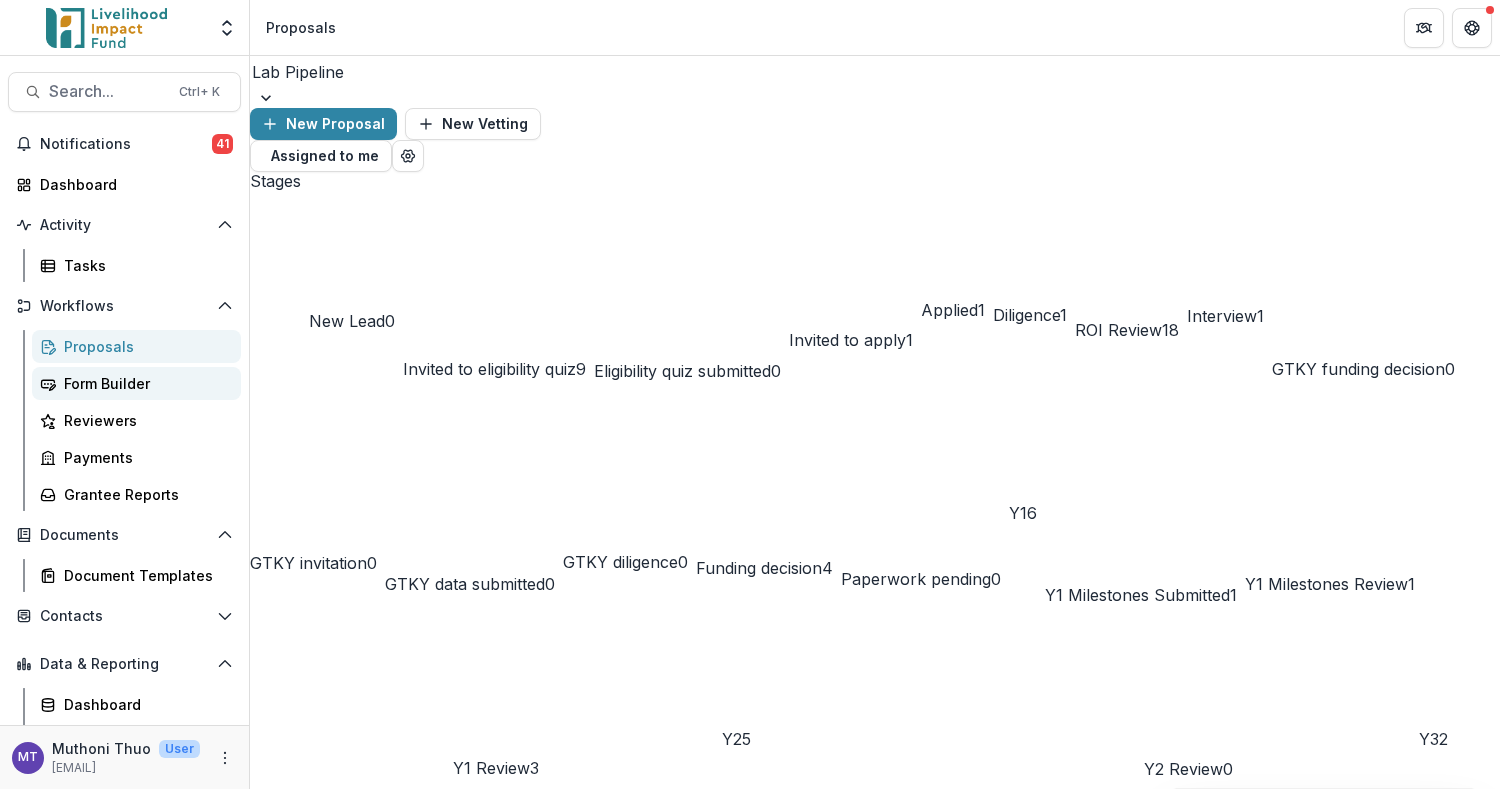 click on "Form Builder" at bounding box center [144, 383] 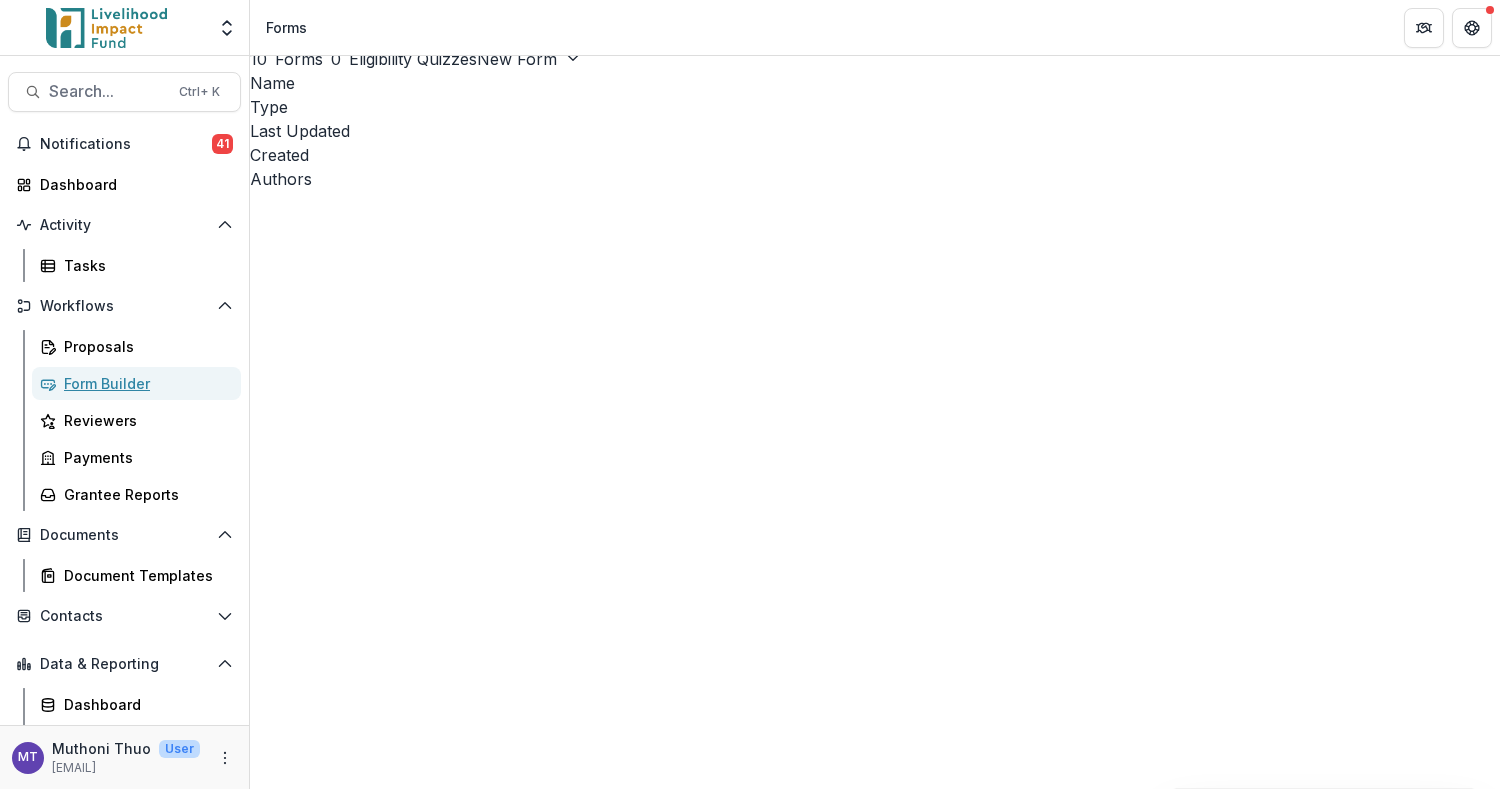 scroll, scrollTop: 11, scrollLeft: 0, axis: vertical 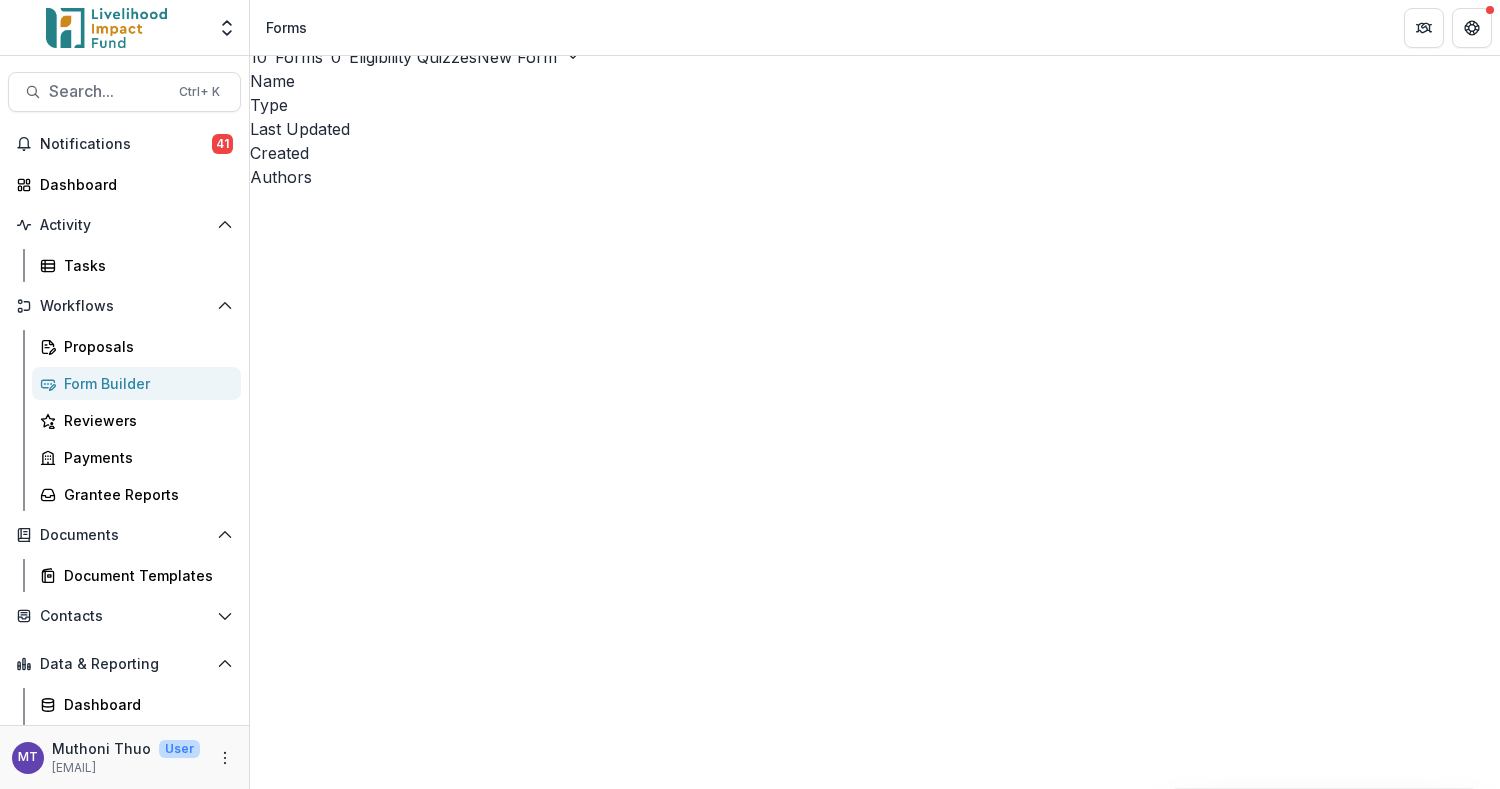 click on "Lab Application | ROI View 15   elements Form 20 days ago 6 months ago DB CT Edit Duplicate Send Start Vetting Delete" at bounding box center (875, 9254) 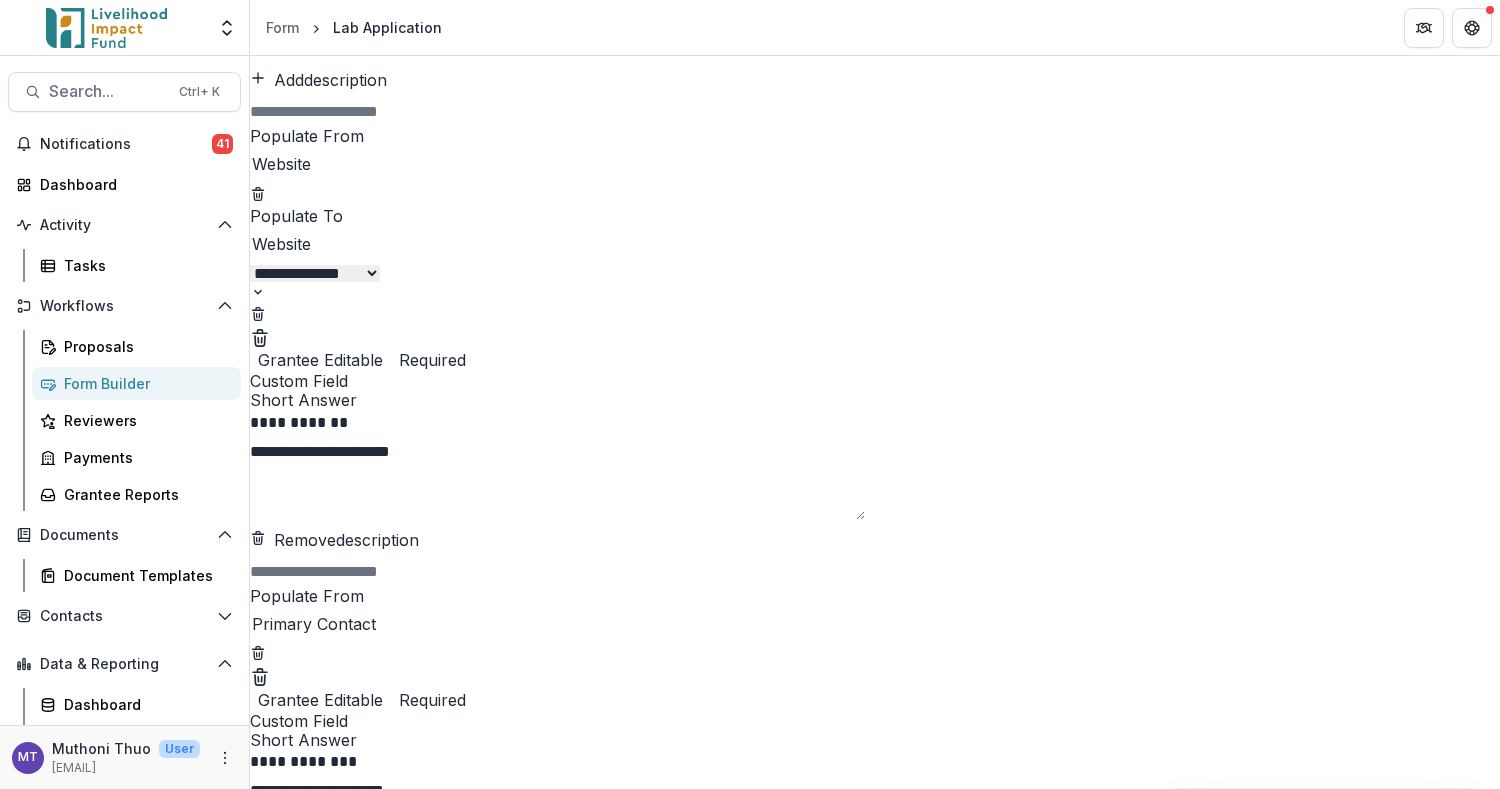 scroll, scrollTop: 5733, scrollLeft: 0, axis: vertical 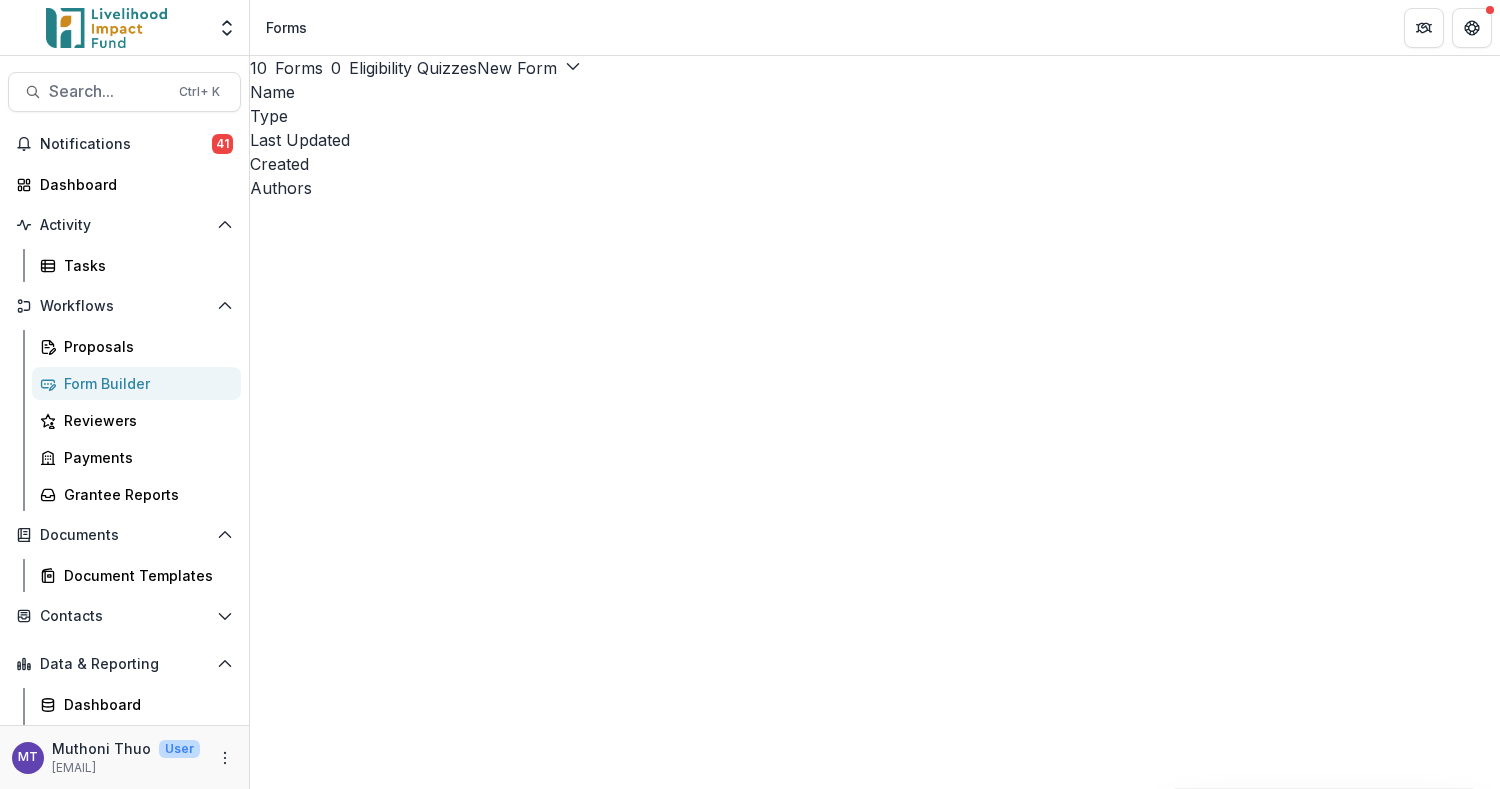 click on "Lab Eligibility Quiz" at bounding box center (317, 1462) 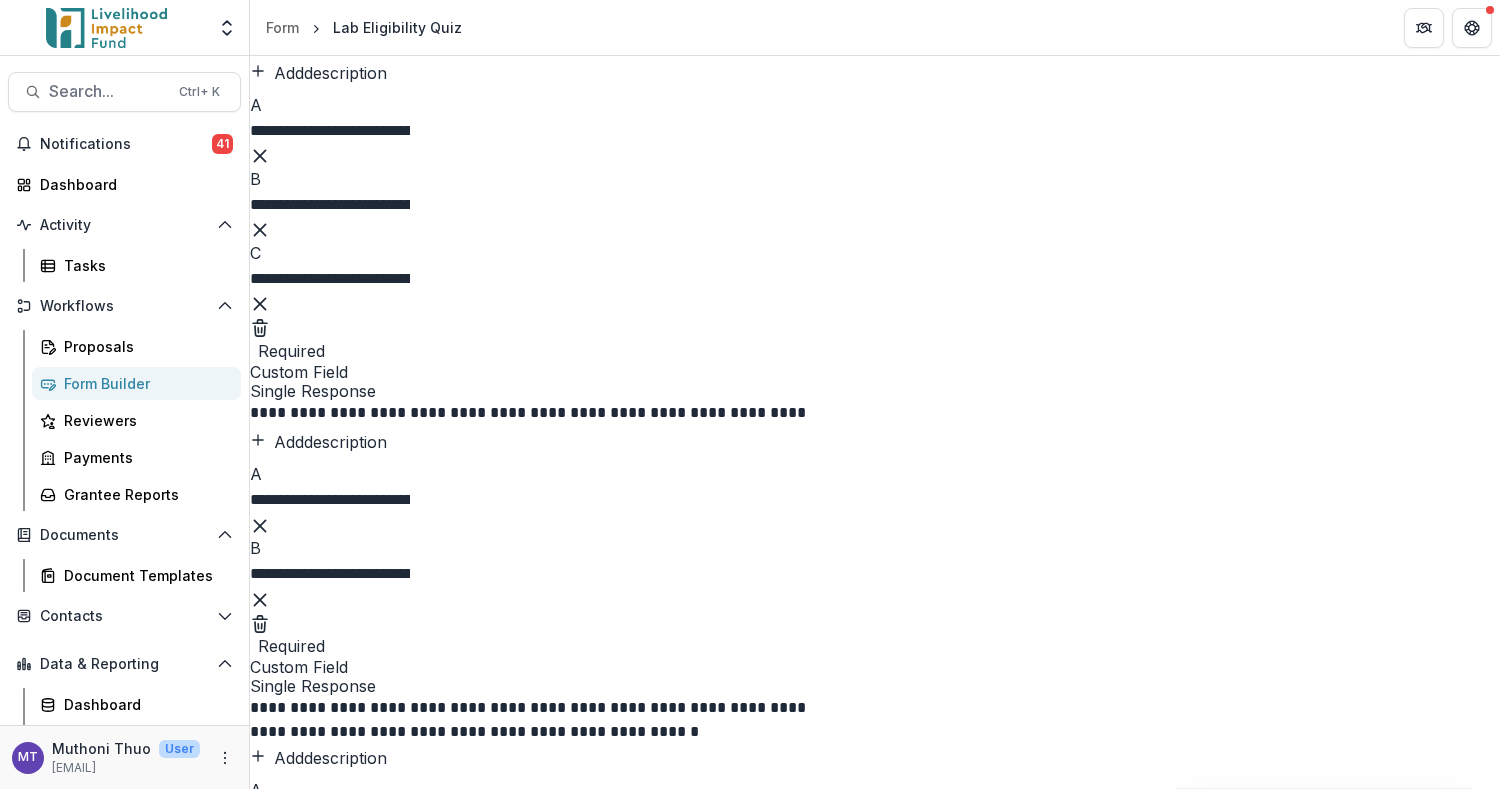 scroll, scrollTop: 800, scrollLeft: 0, axis: vertical 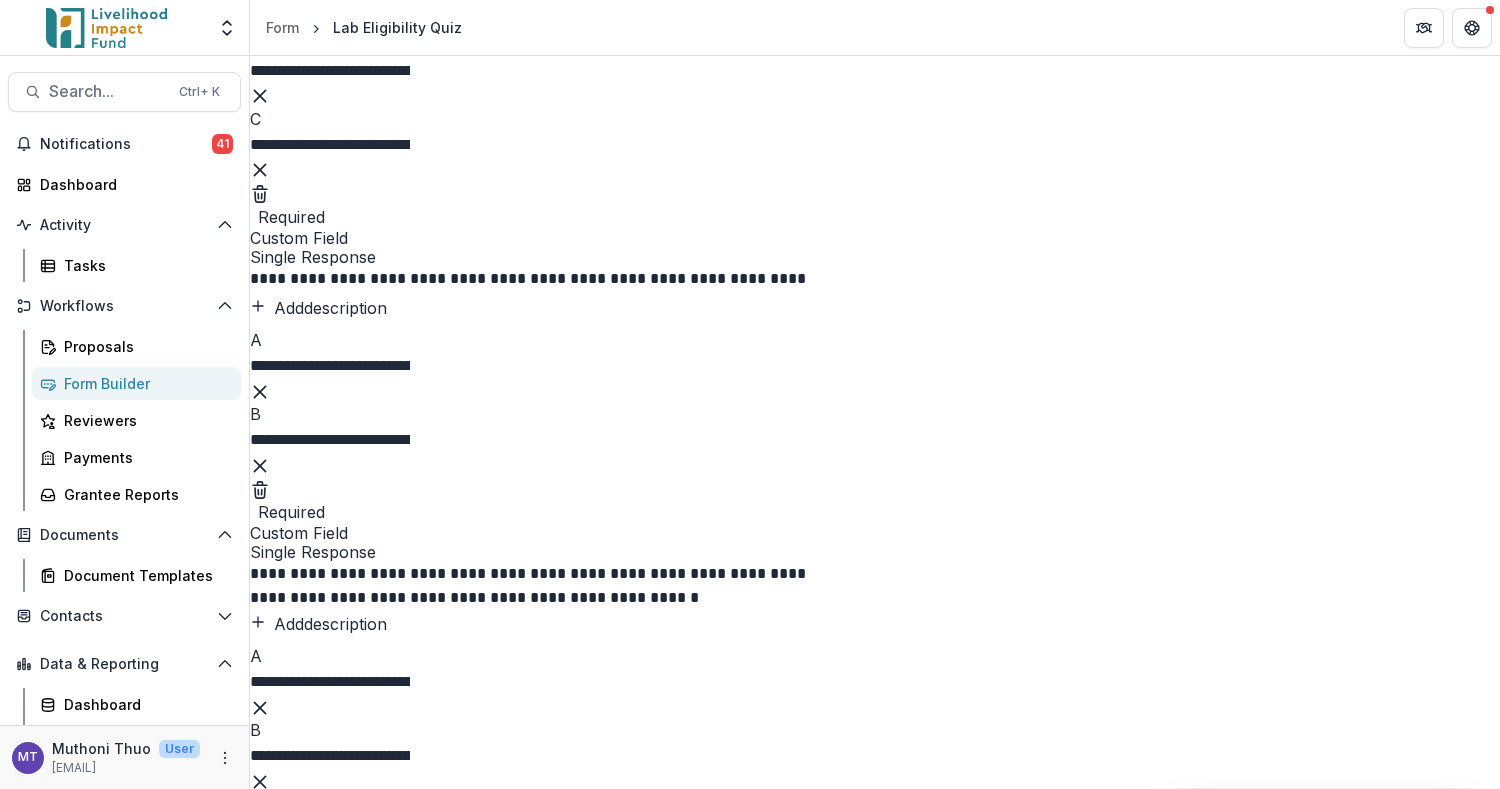 click on "**********" at bounding box center [549, 277] 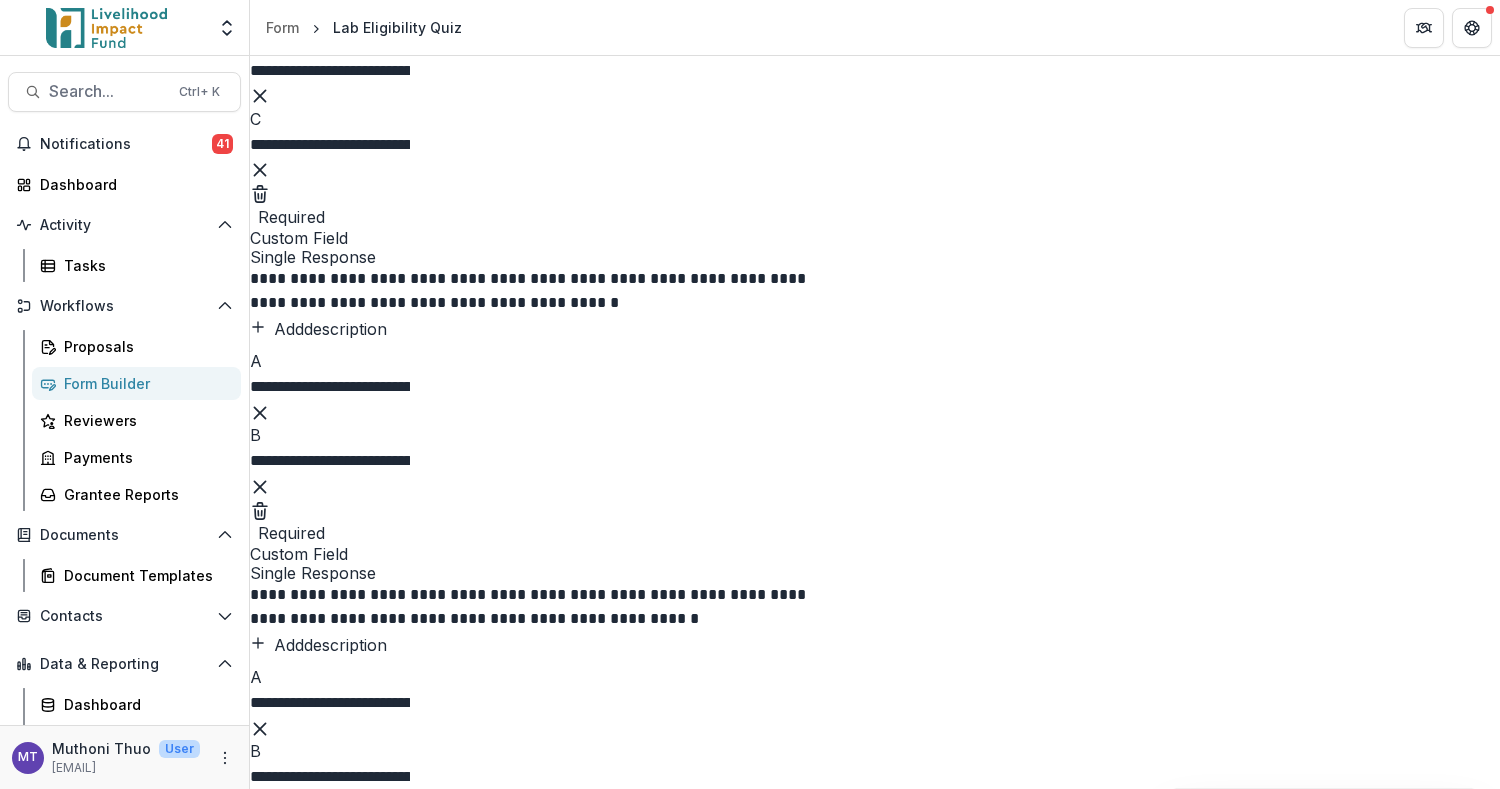 click on "Add  description" at bounding box center [318, 329] 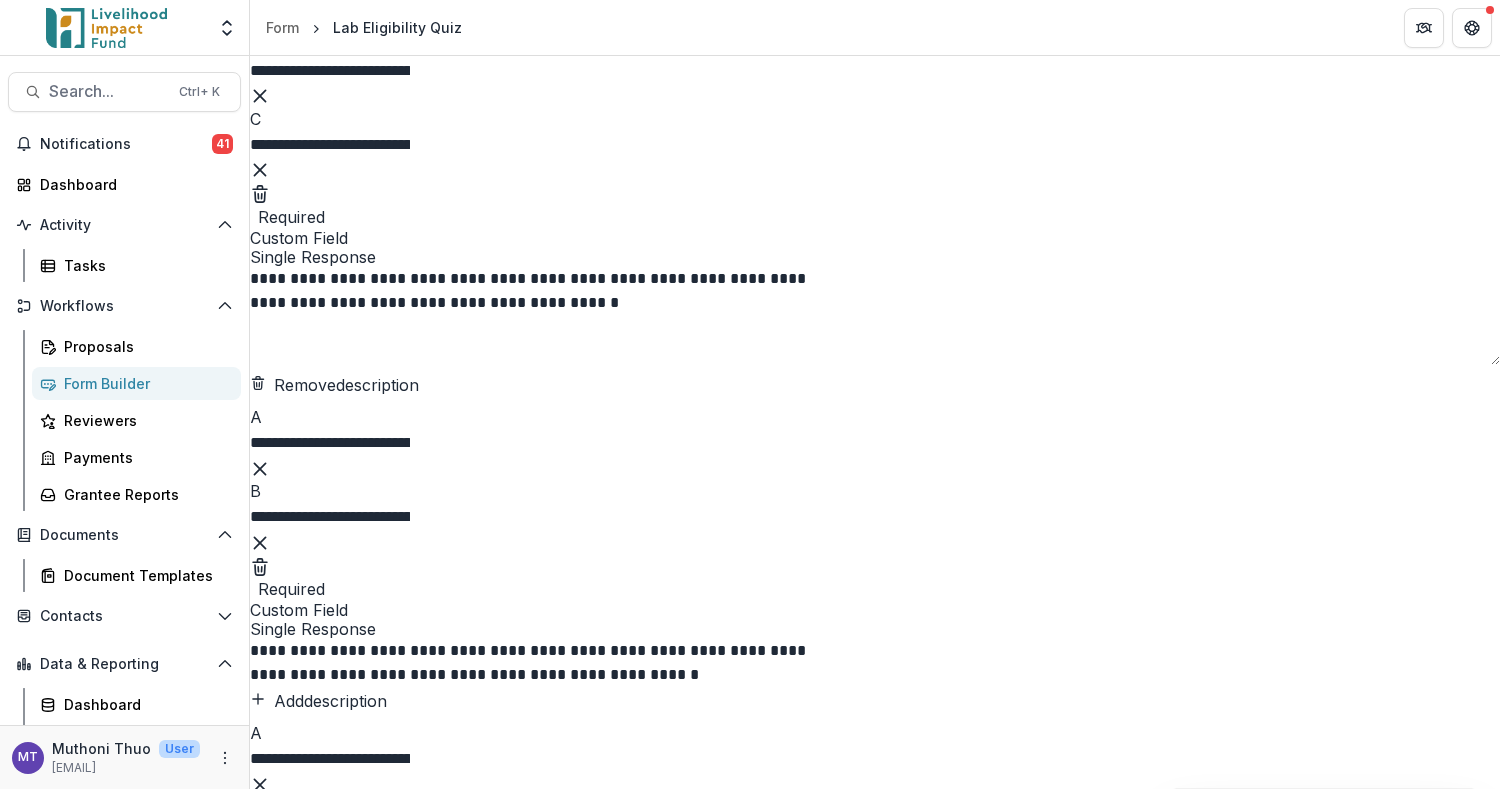 click at bounding box center [875, 341] 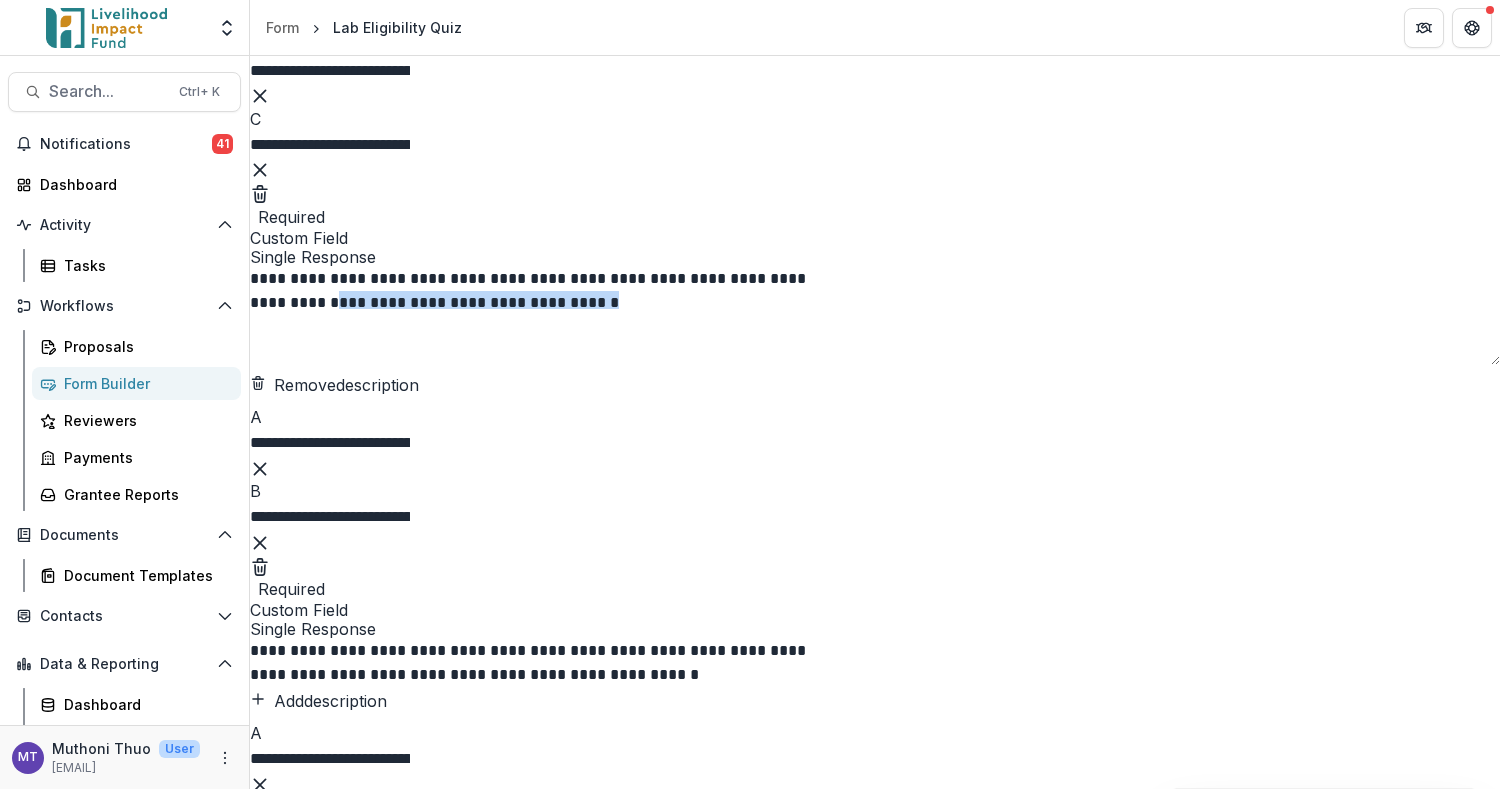 drag, startPoint x: 775, startPoint y: 366, endPoint x: 557, endPoint y: 371, distance: 218.05733 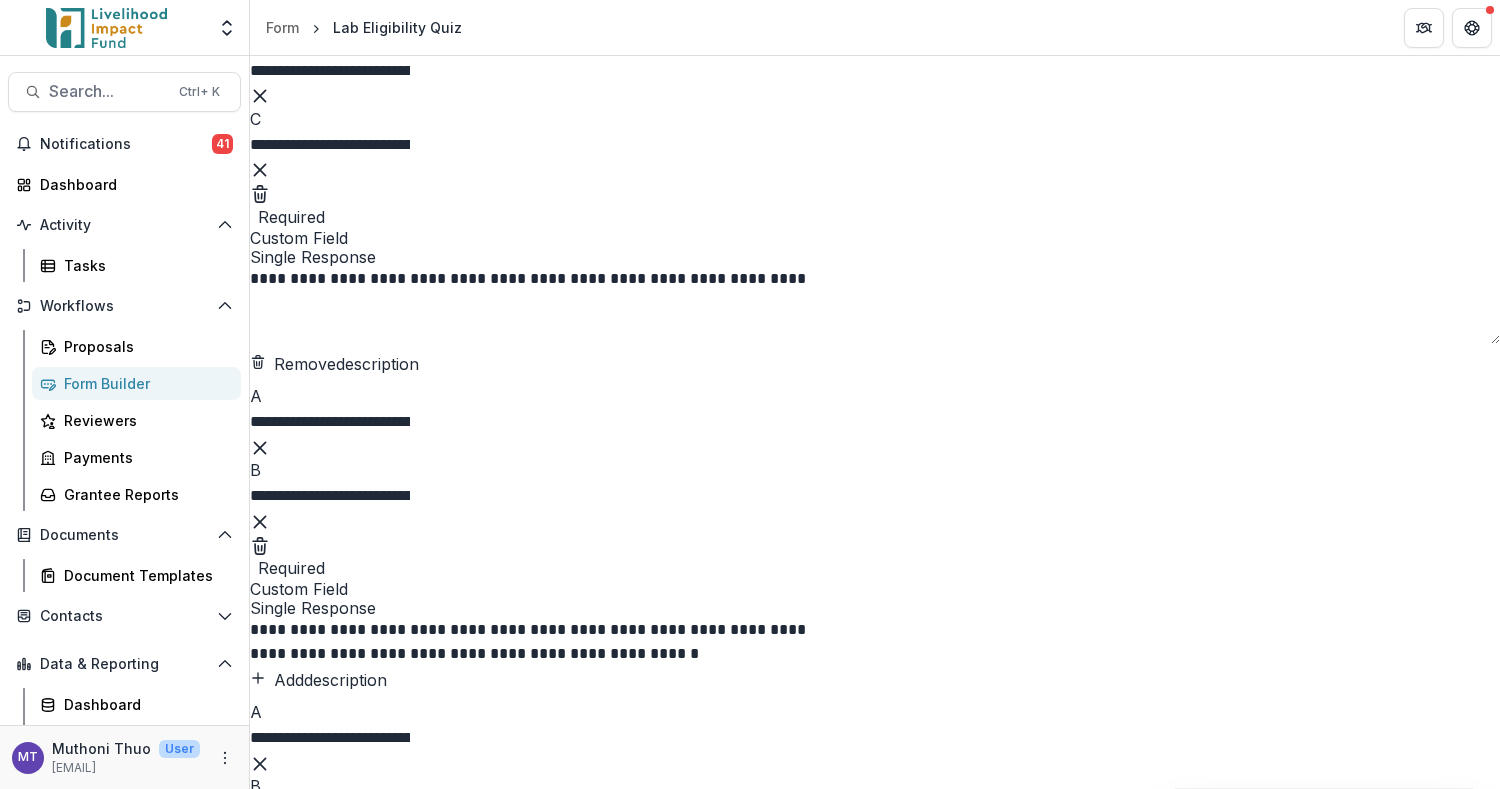click at bounding box center (875, 320) 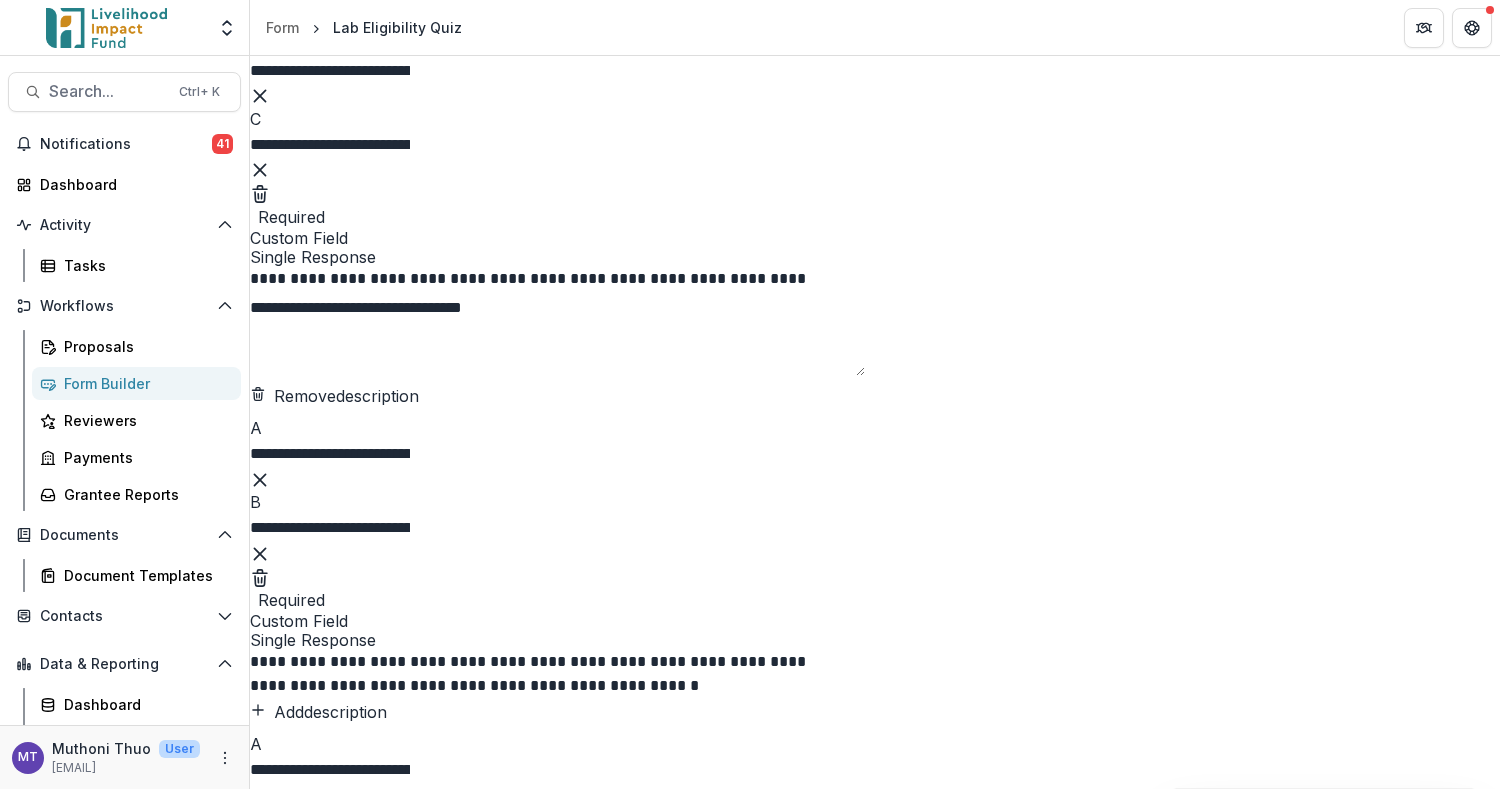 click on "**********" at bounding box center [557, 336] 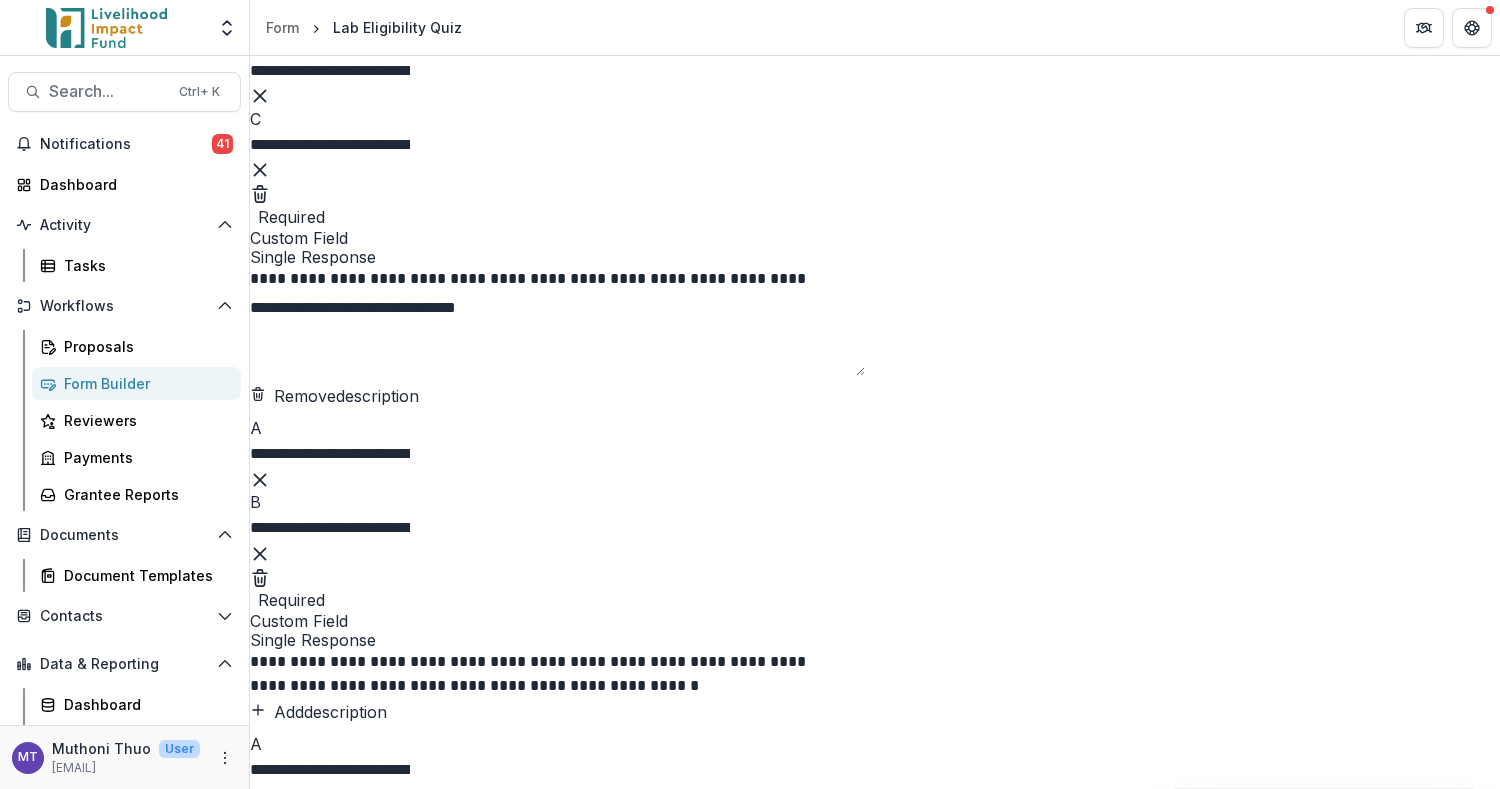 click on "**********" at bounding box center (557, 336) 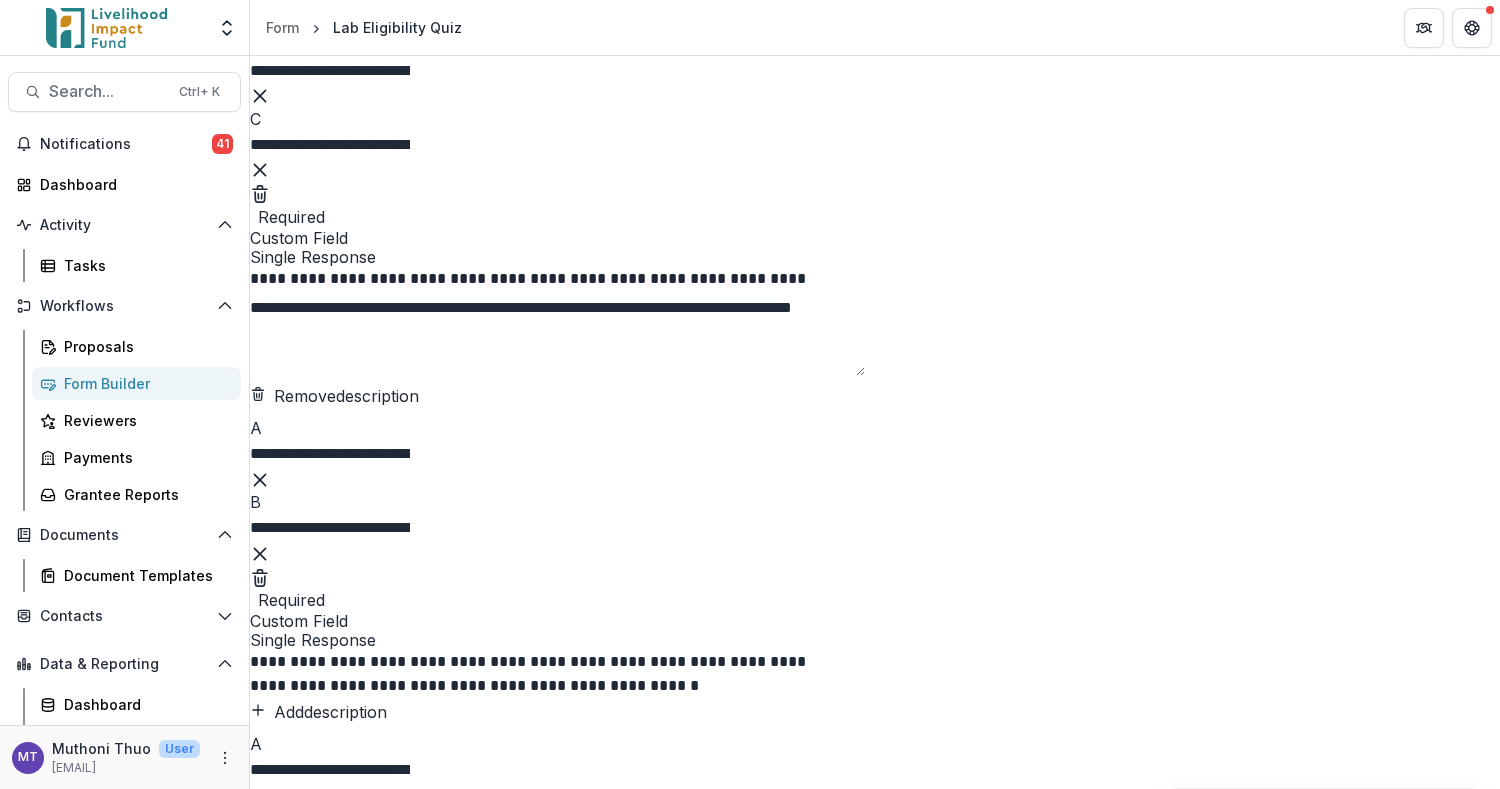 drag, startPoint x: 1010, startPoint y: 389, endPoint x: 1025, endPoint y: 386, distance: 15.297058 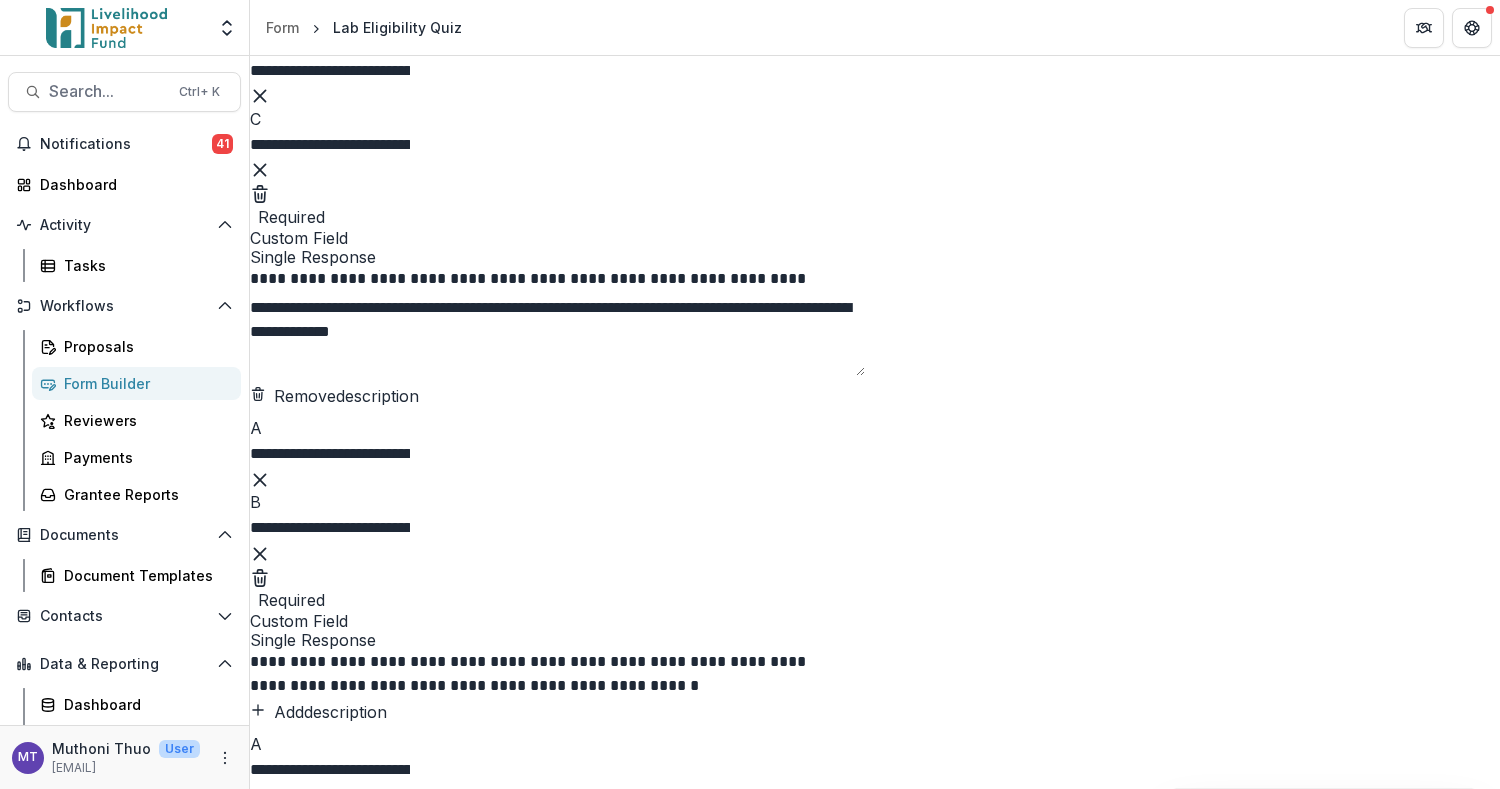 drag, startPoint x: 1047, startPoint y: 400, endPoint x: 1107, endPoint y: 329, distance: 92.95698 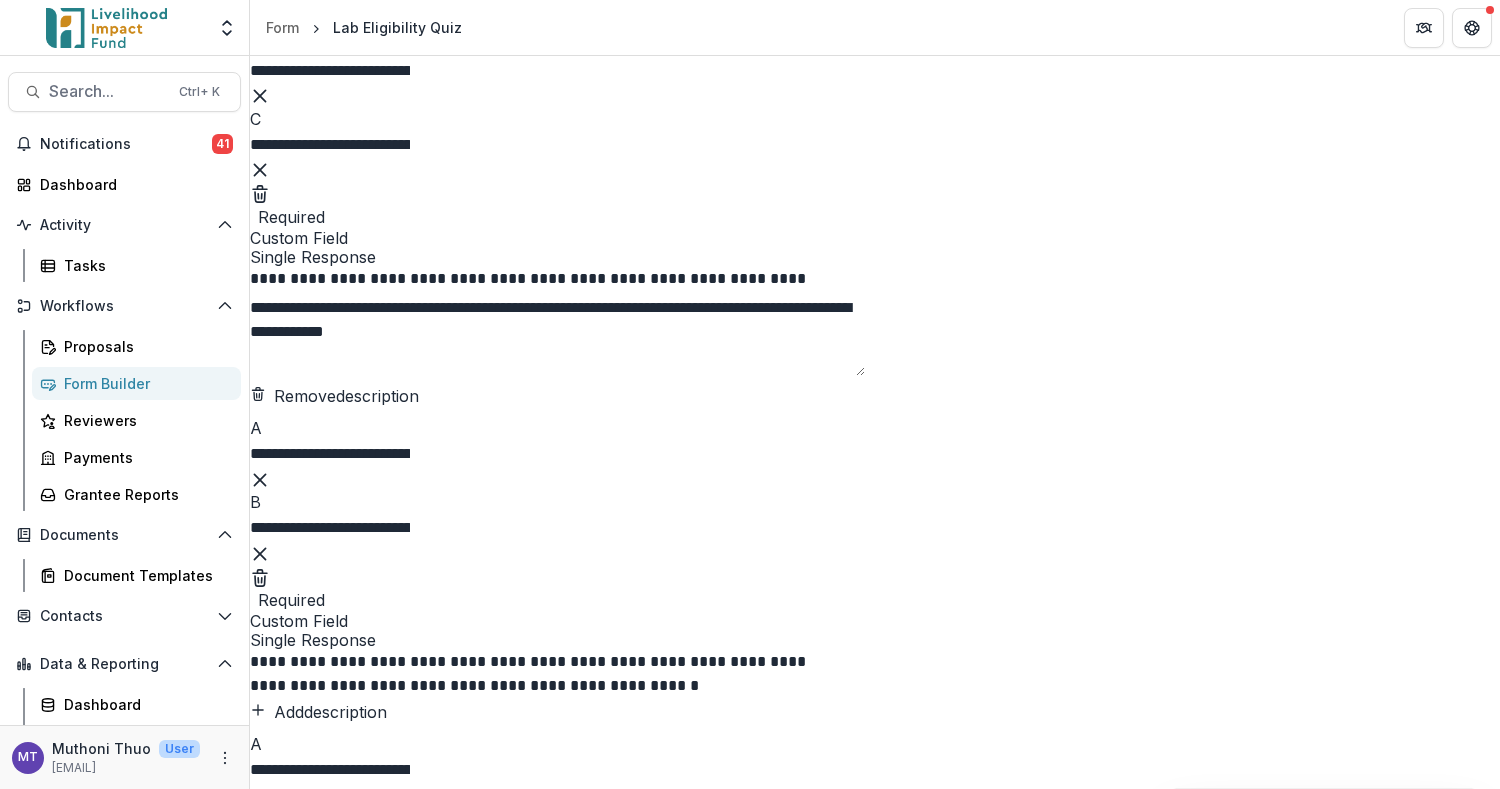 type on "**********" 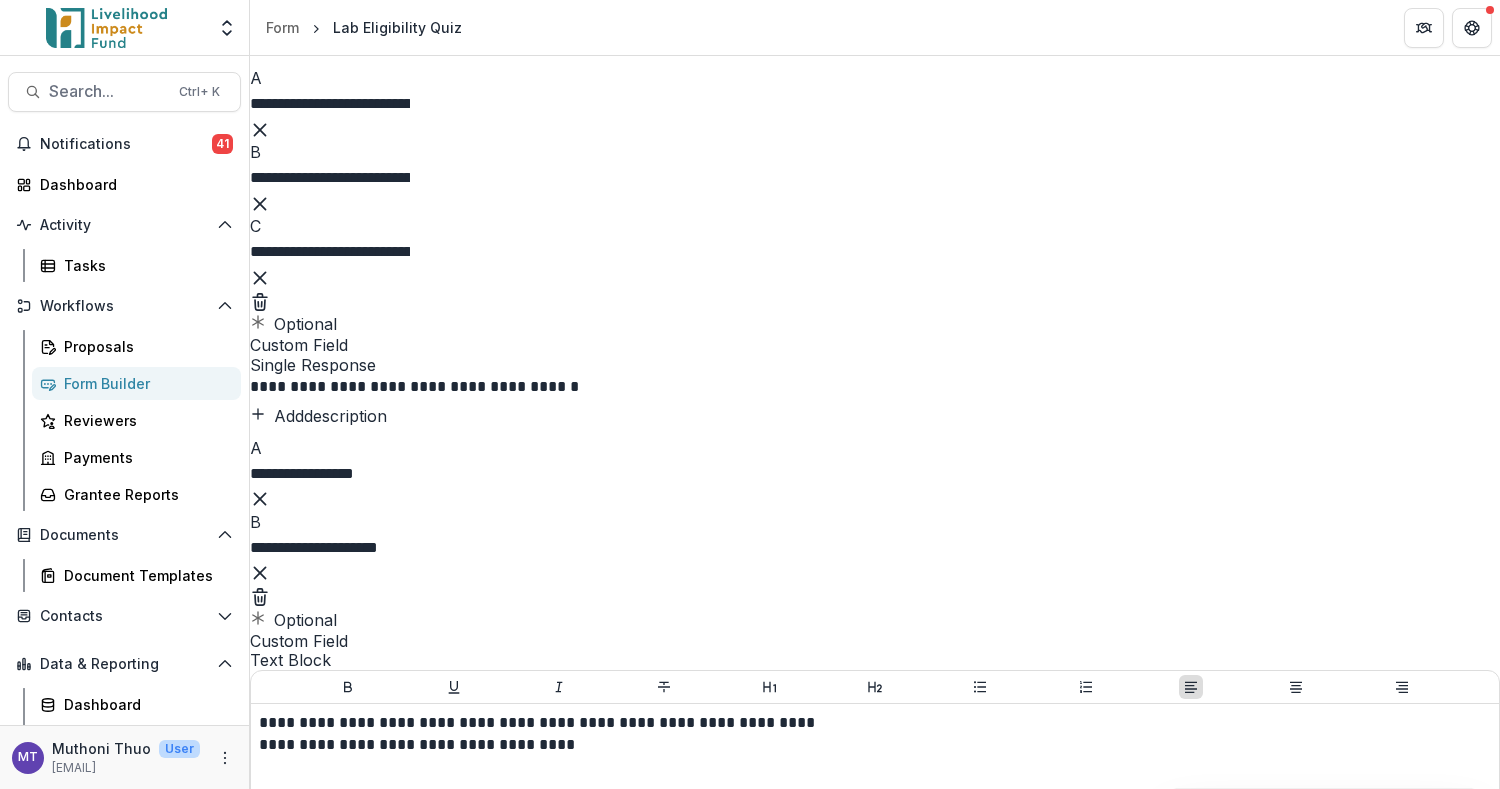 scroll, scrollTop: 1600, scrollLeft: 0, axis: vertical 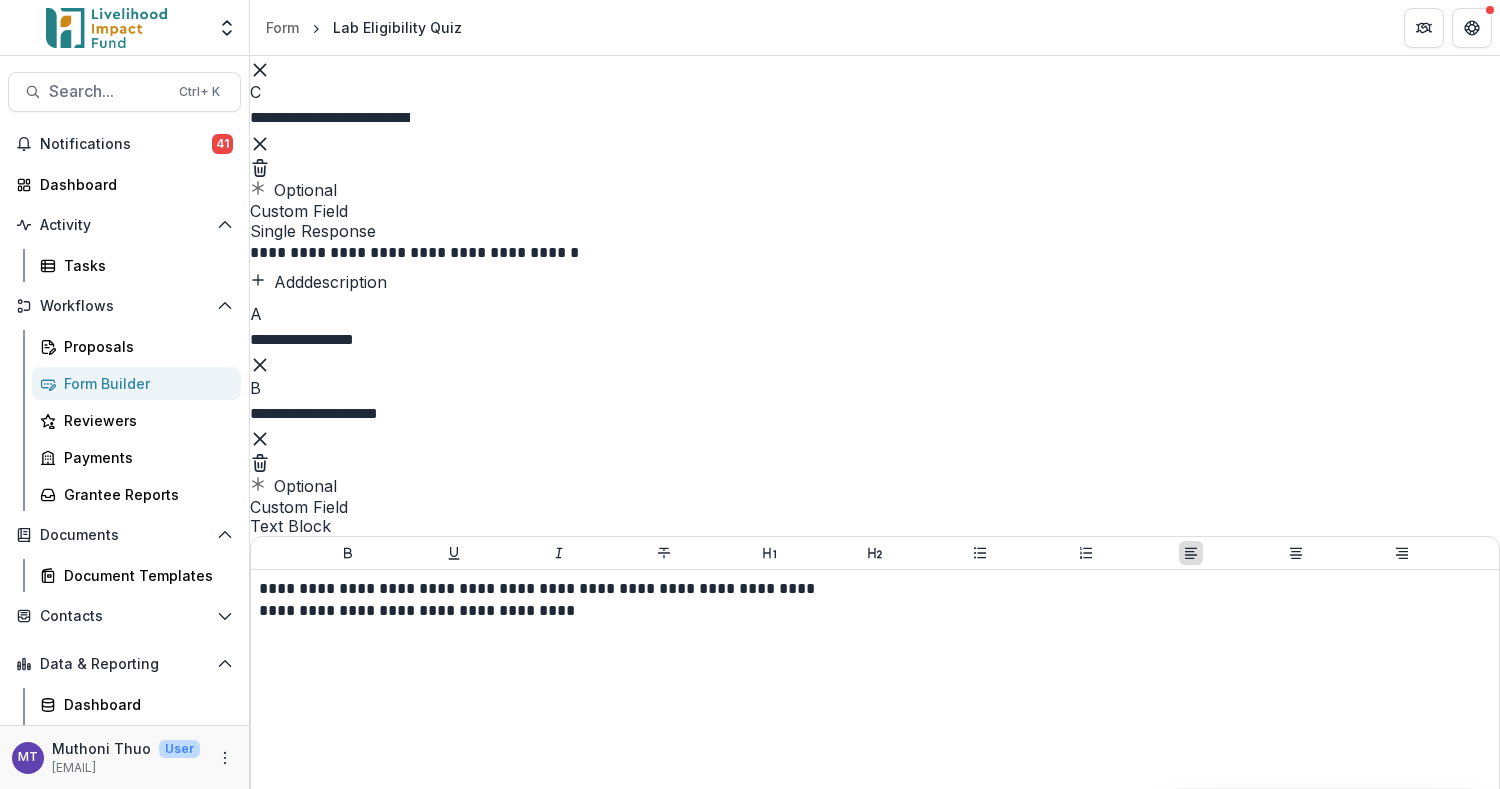 click on "**********" at bounding box center (549, 251) 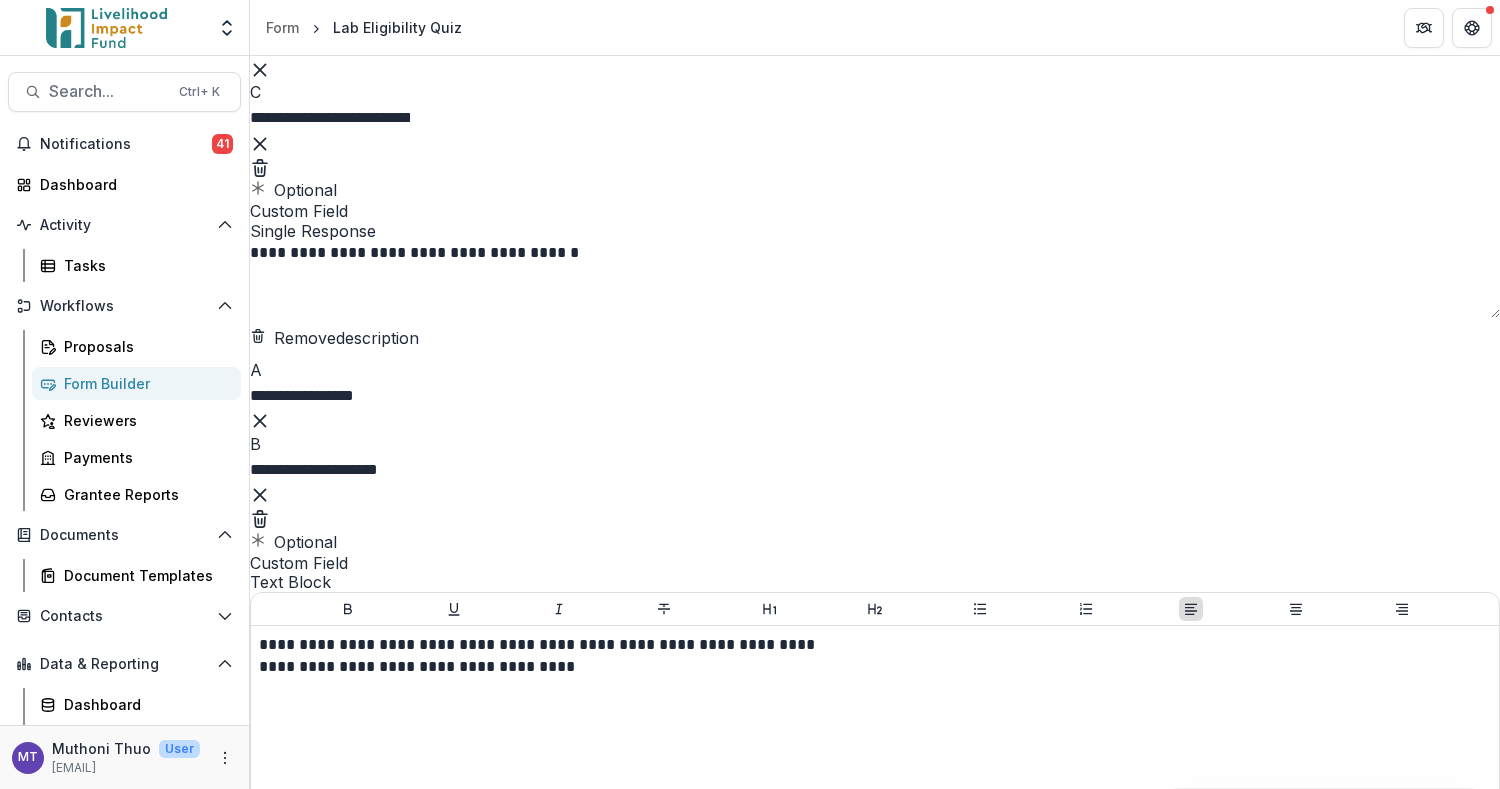 click at bounding box center [875, 294] 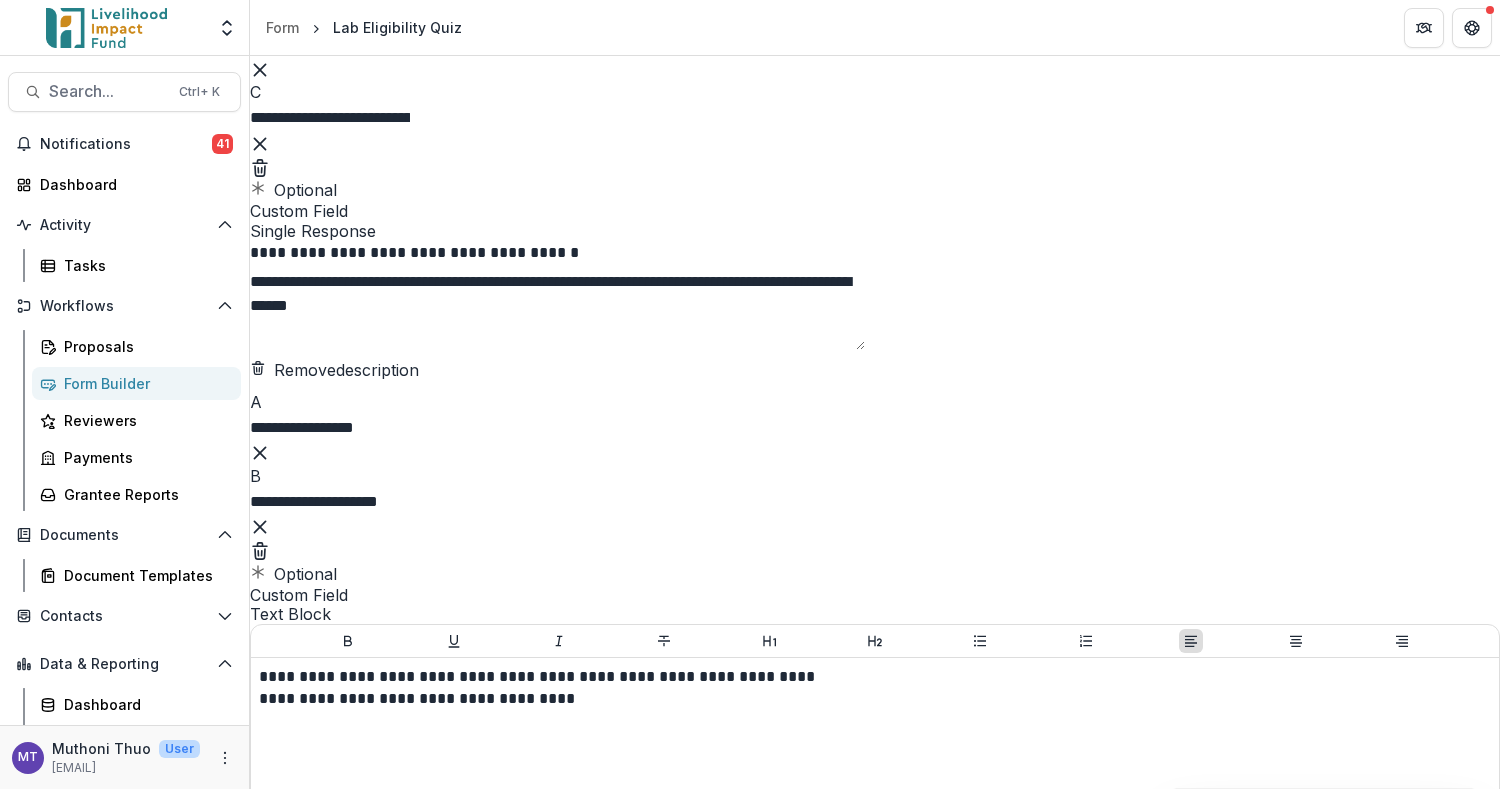 click on "**********" at bounding box center [875, -188] 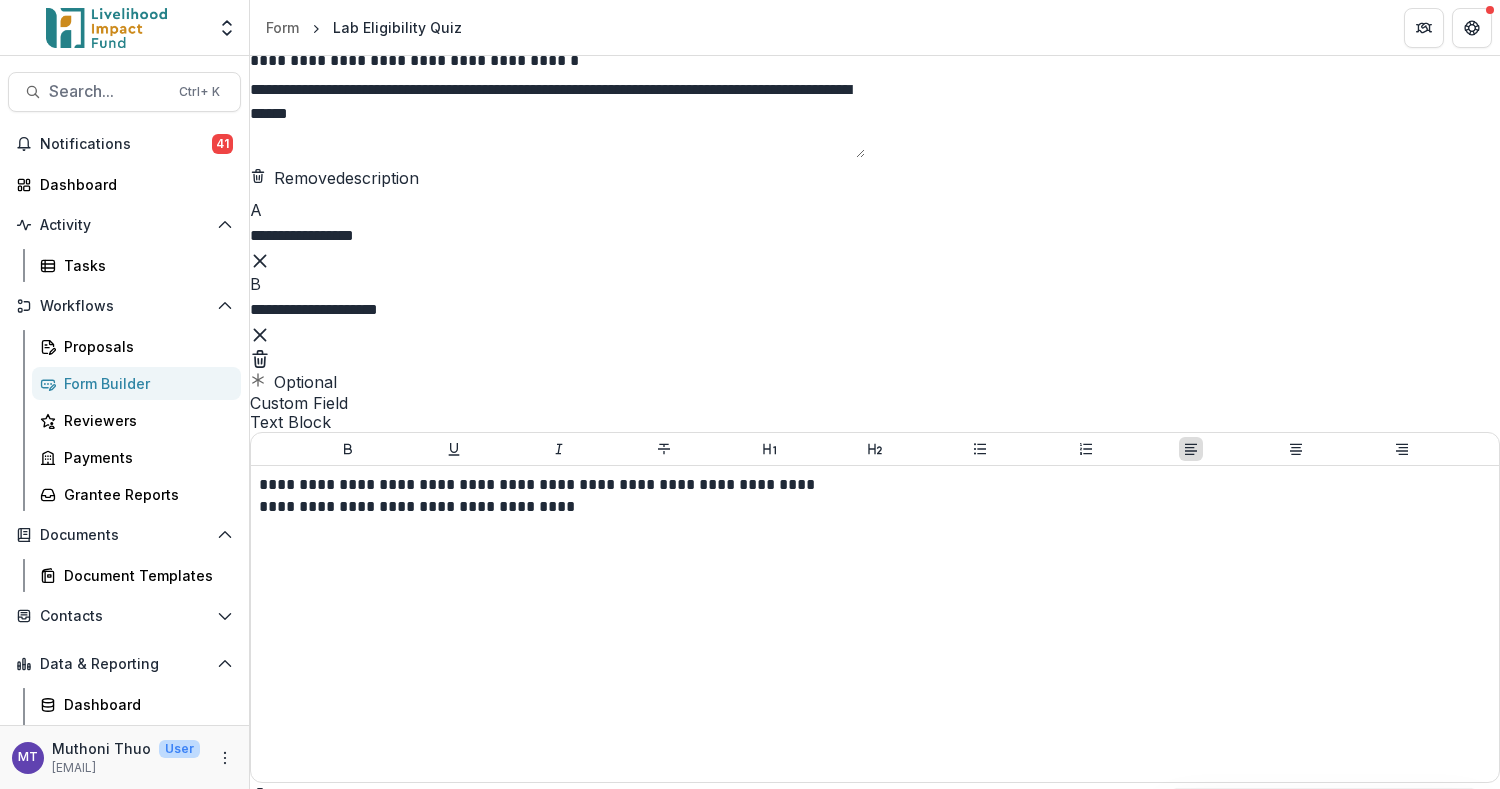 scroll, scrollTop: 1766, scrollLeft: 0, axis: vertical 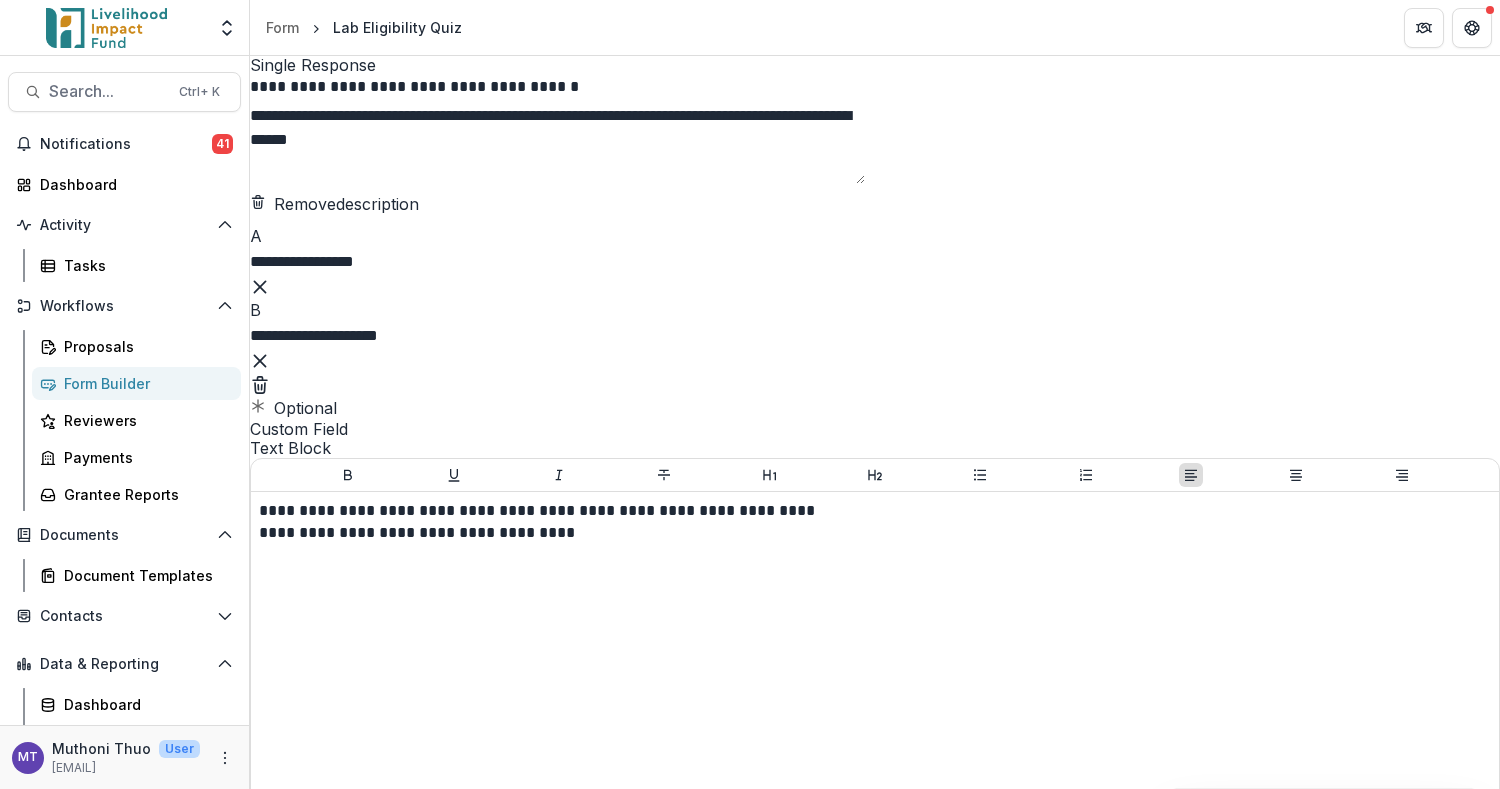 click on "**********" at bounding box center [557, 144] 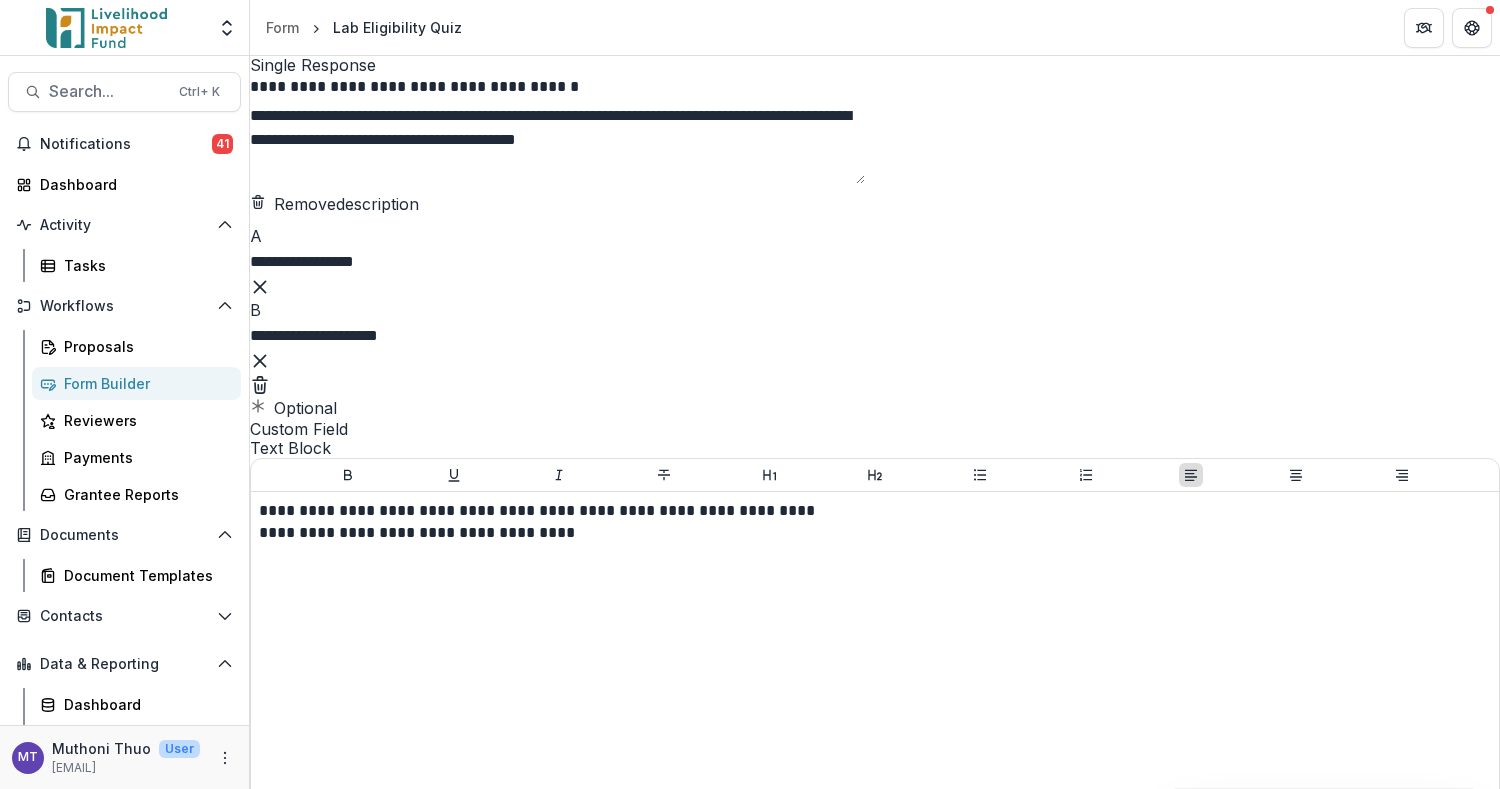 drag, startPoint x: 1100, startPoint y: 316, endPoint x: 846, endPoint y: 314, distance: 254.00787 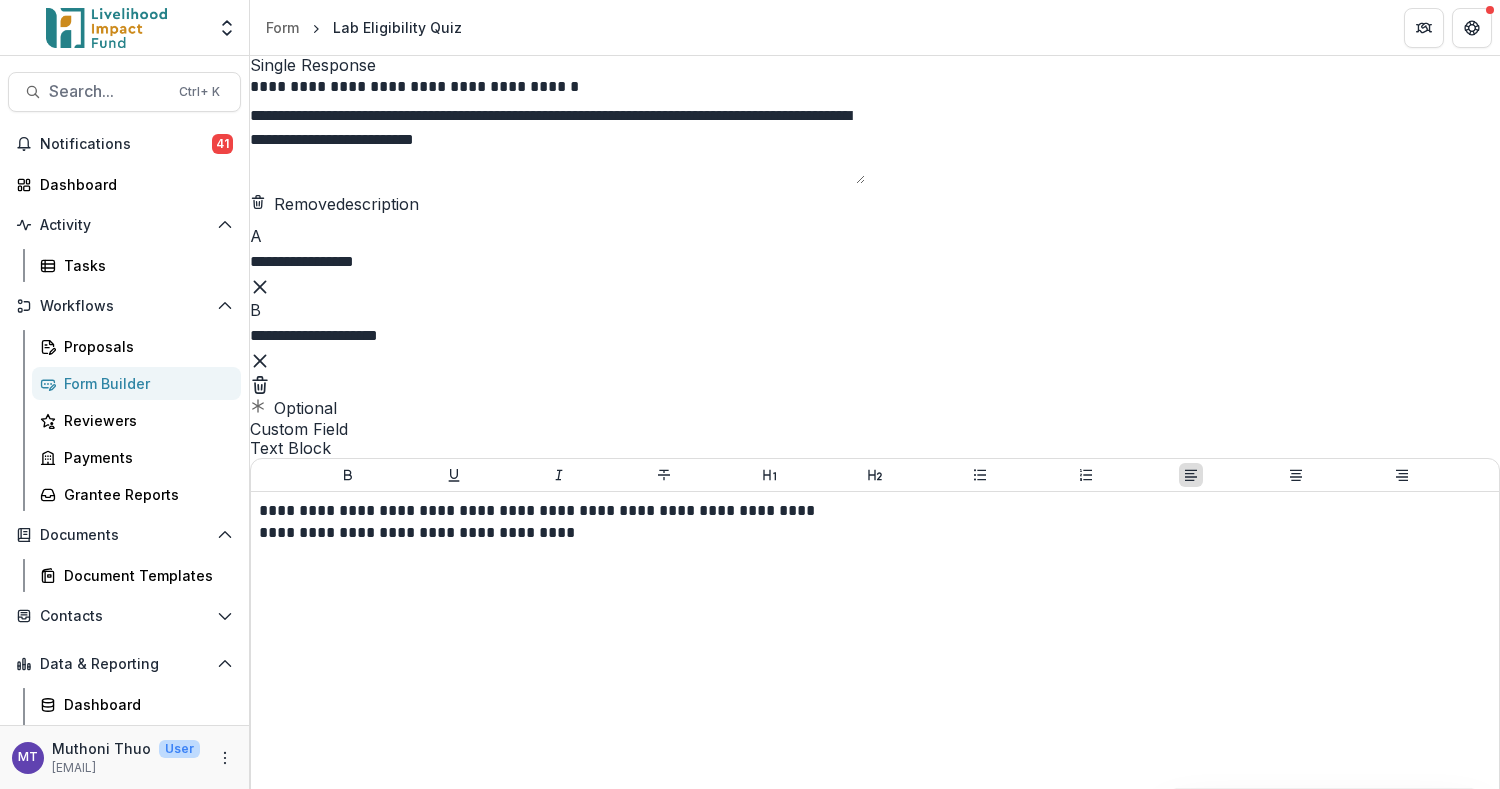 click on "**********" at bounding box center [557, 144] 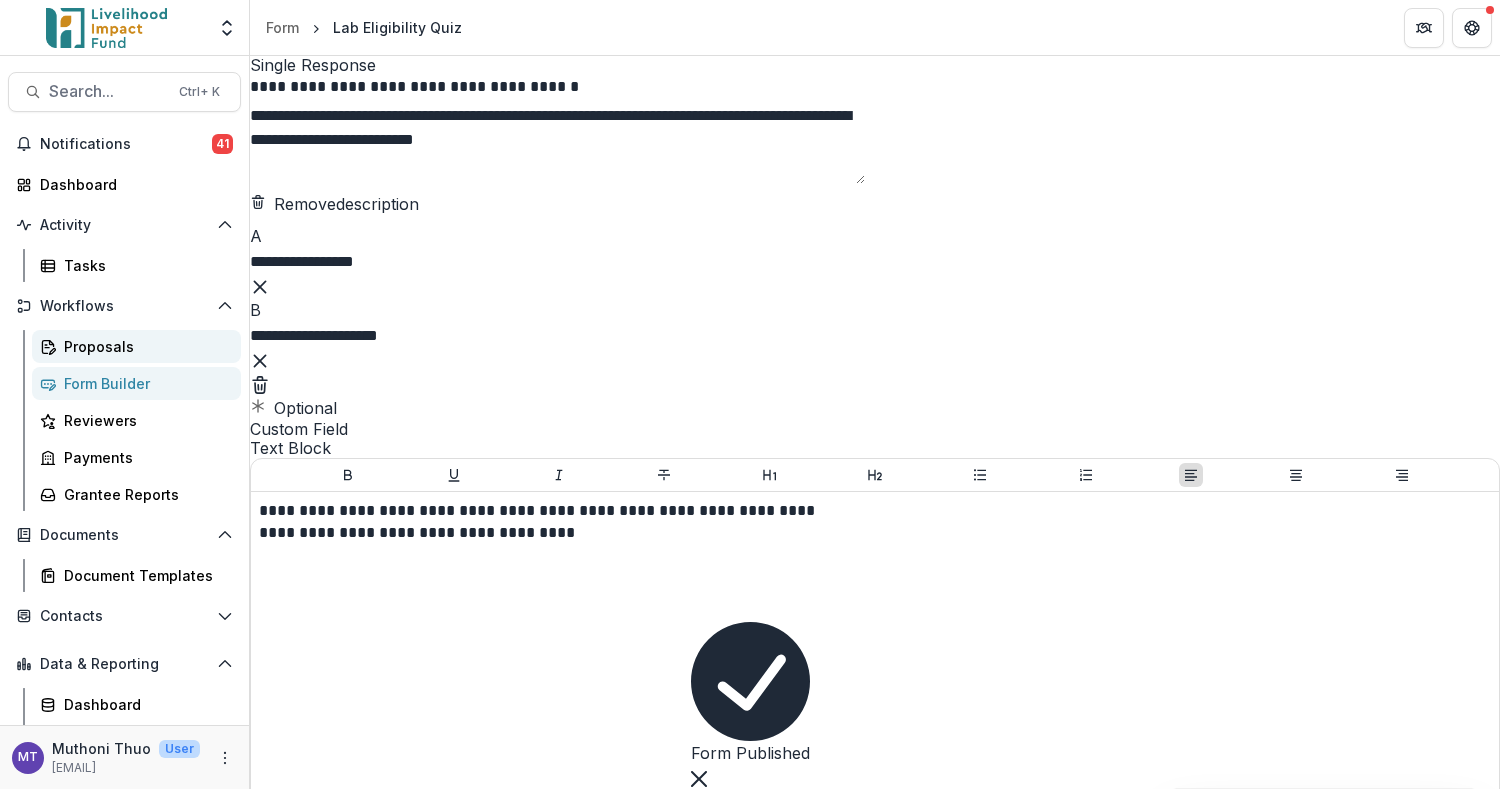 click on "Proposals" at bounding box center (144, 346) 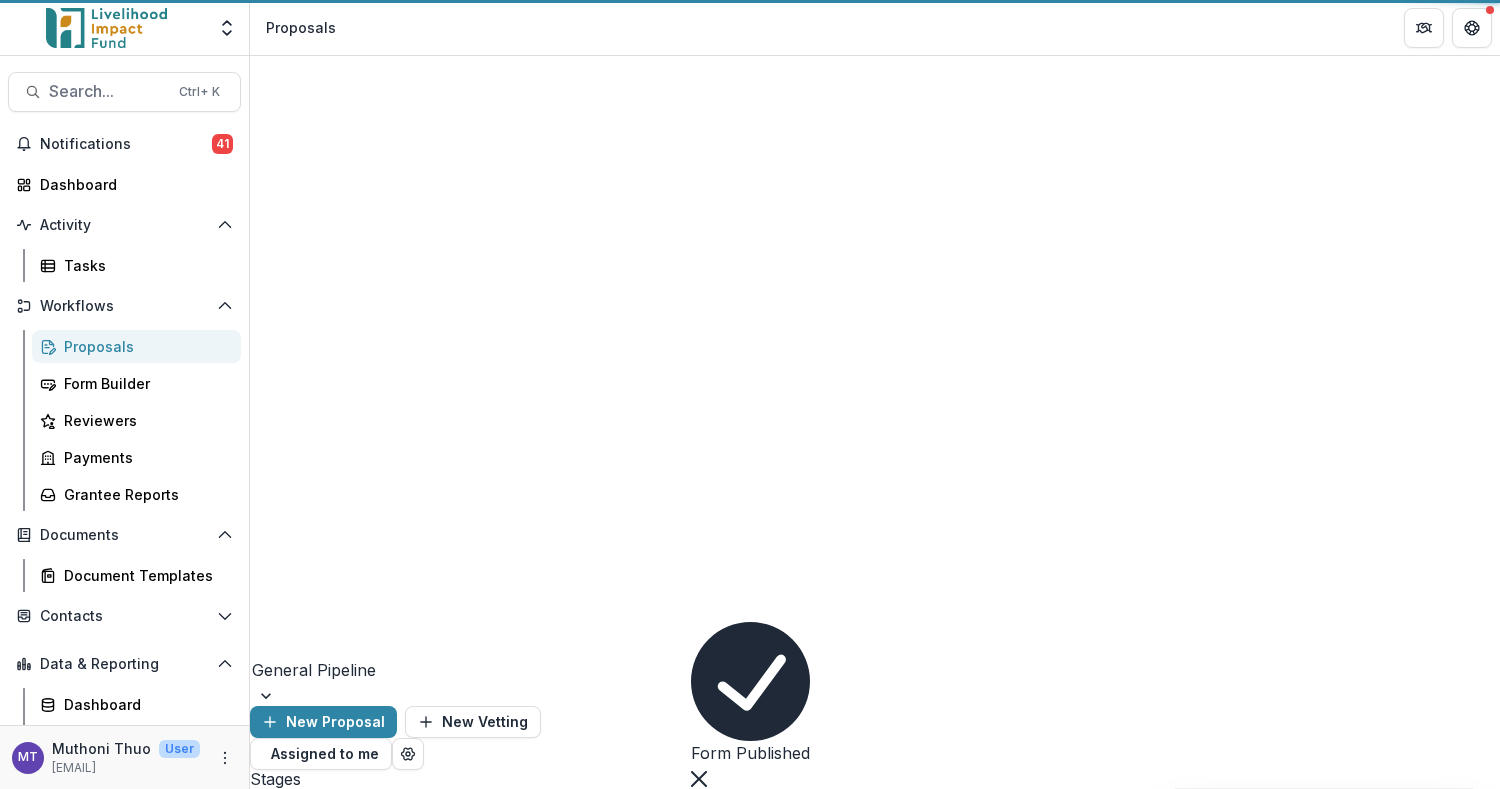 scroll, scrollTop: 0, scrollLeft: 0, axis: both 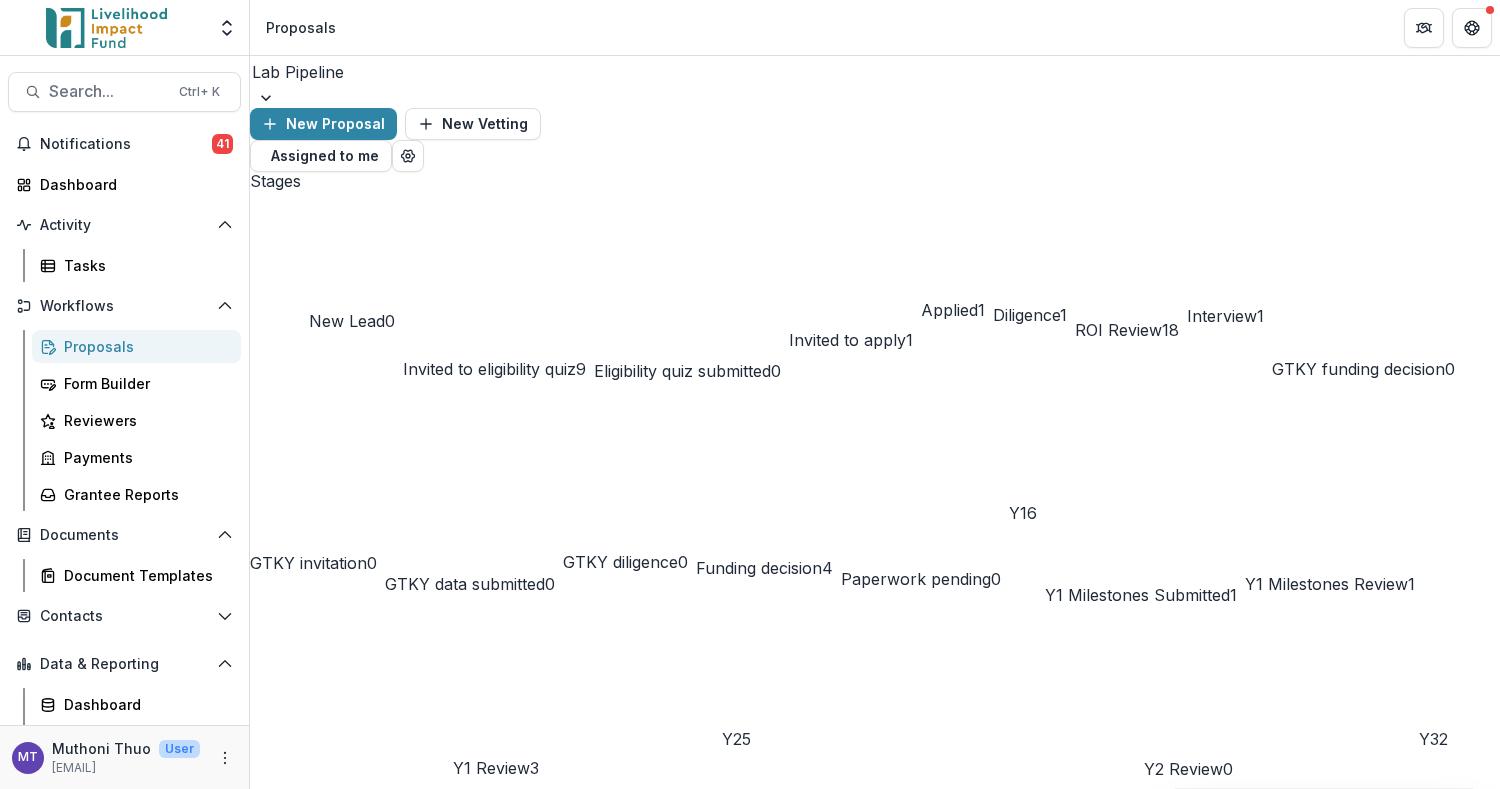 click on "Stages New Lead 0 Invited to eligibility quiz 9 Eligibility quiz submitted 0 Invited to apply 1 Applied 1 Diligence 1 ROI Review 18 Interview 1 GTKY funding decision 0 GTKY invitation 0 GTKY data submitted 0 GTKY diligence 0 Funding decision 4 Paperwork pending 0 Y1 6 Y1 Milestones Submitted 1 Y1 Milestones Review 1 Y1 Milestones Approved 0 Y1 Review 3 Y1 Review Submitted 2 Y2 5 Y2 Milestones Submitted 1 Y2 Milestones Review 0 Y2 Review 0 Y2 Review Submitted 0 Y3 2 Y3 Milestones Submitted 0 Y3 Milestones Approved 0 Y3 Review 0 Y3 Review Submitted 0 Engagement completed 117 Hold for future rounds 3 Declined 76" at bounding box center [875, 620] 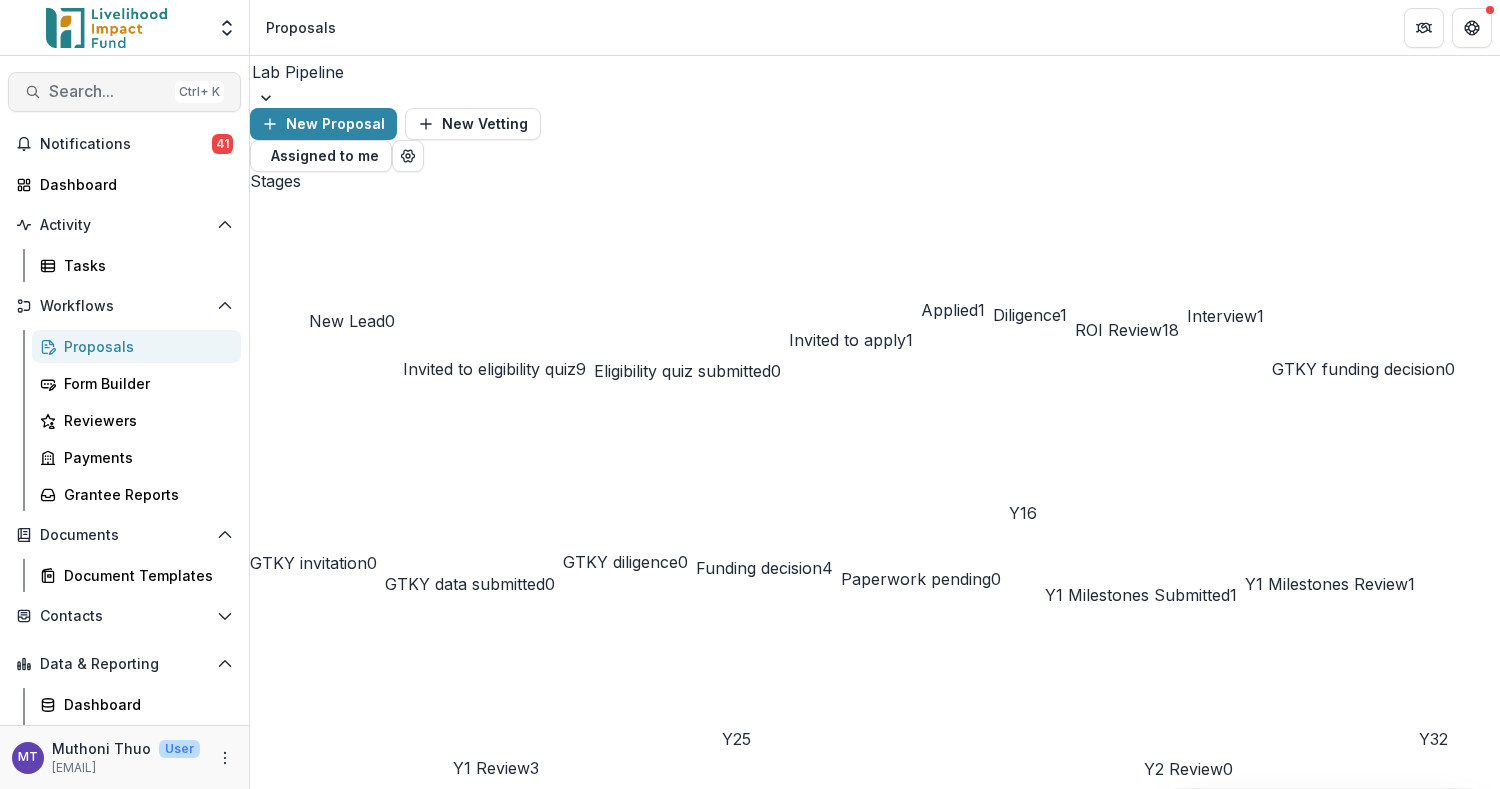 click on "Search... Ctrl  + K" at bounding box center (124, 92) 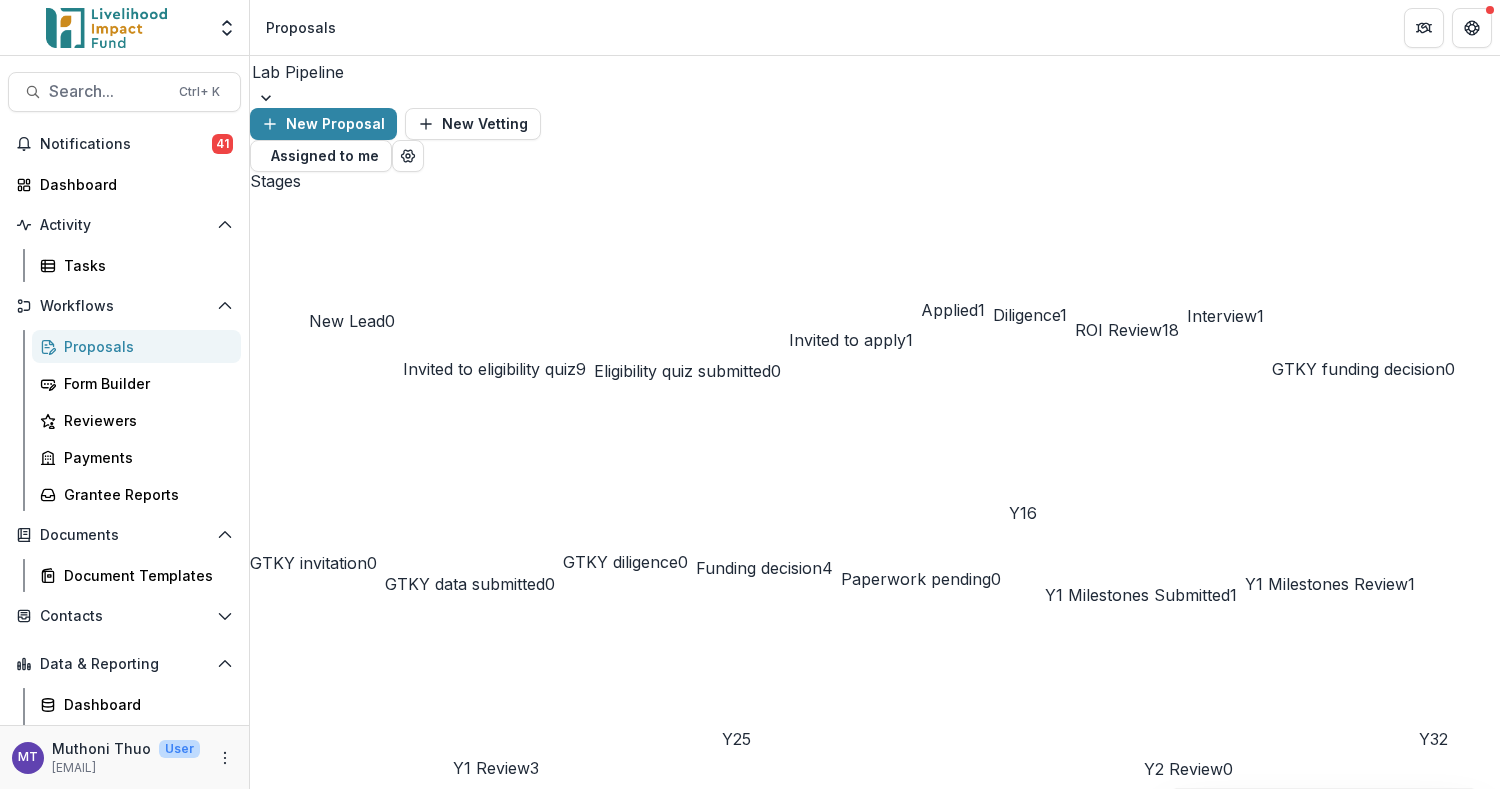 drag, startPoint x: 476, startPoint y: 92, endPoint x: 245, endPoint y: 93, distance: 231.00217 